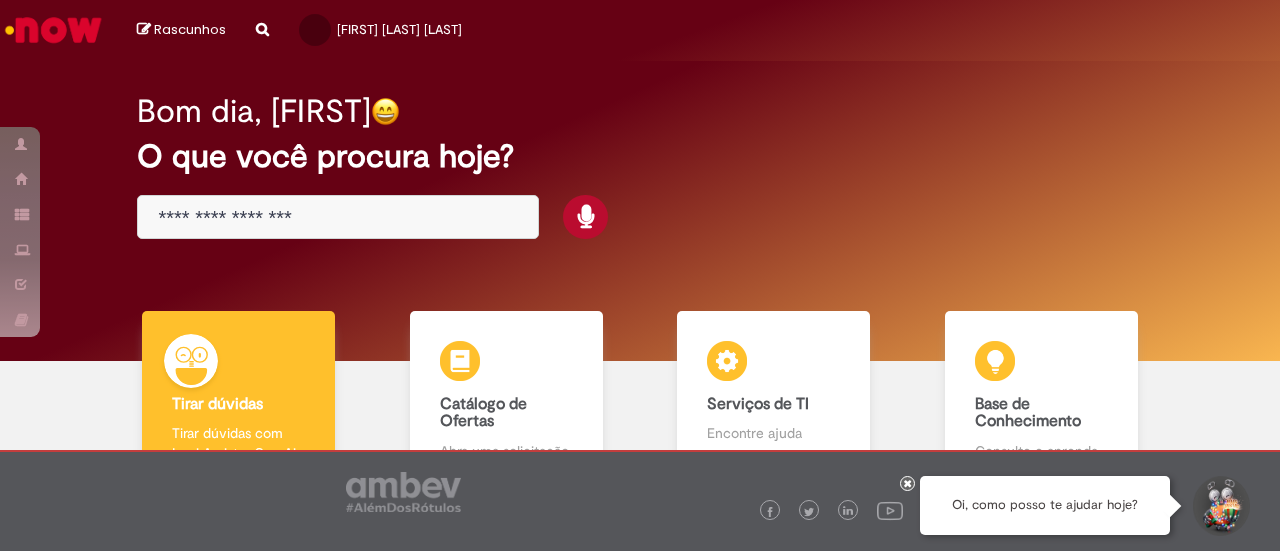 scroll, scrollTop: 0, scrollLeft: 0, axis: both 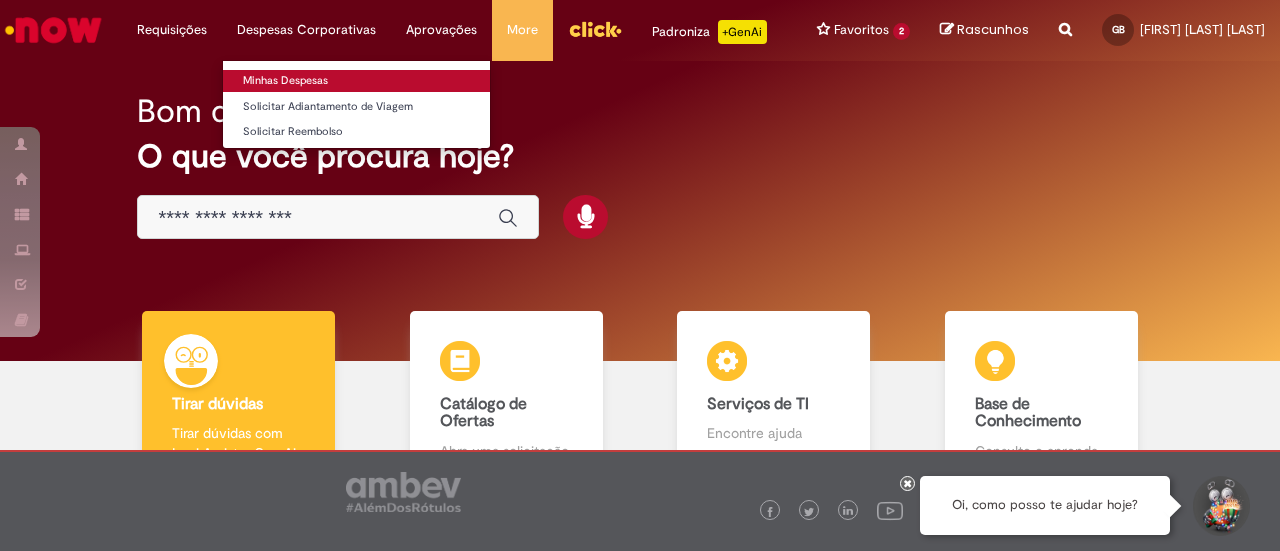 click on "Minhas Despesas" at bounding box center (356, 81) 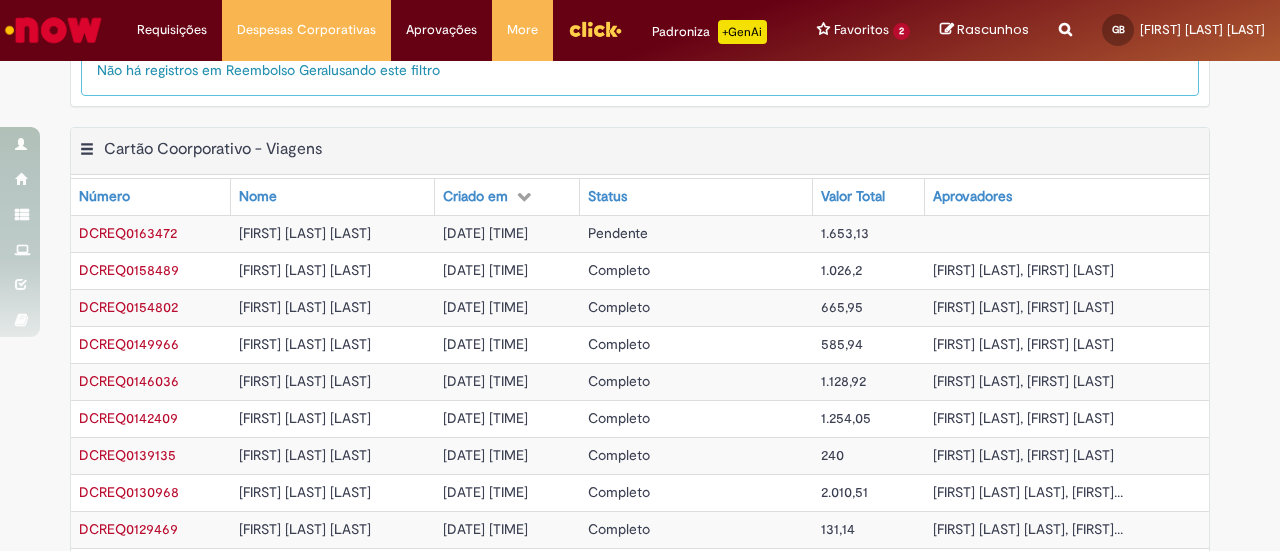 scroll, scrollTop: 766, scrollLeft: 0, axis: vertical 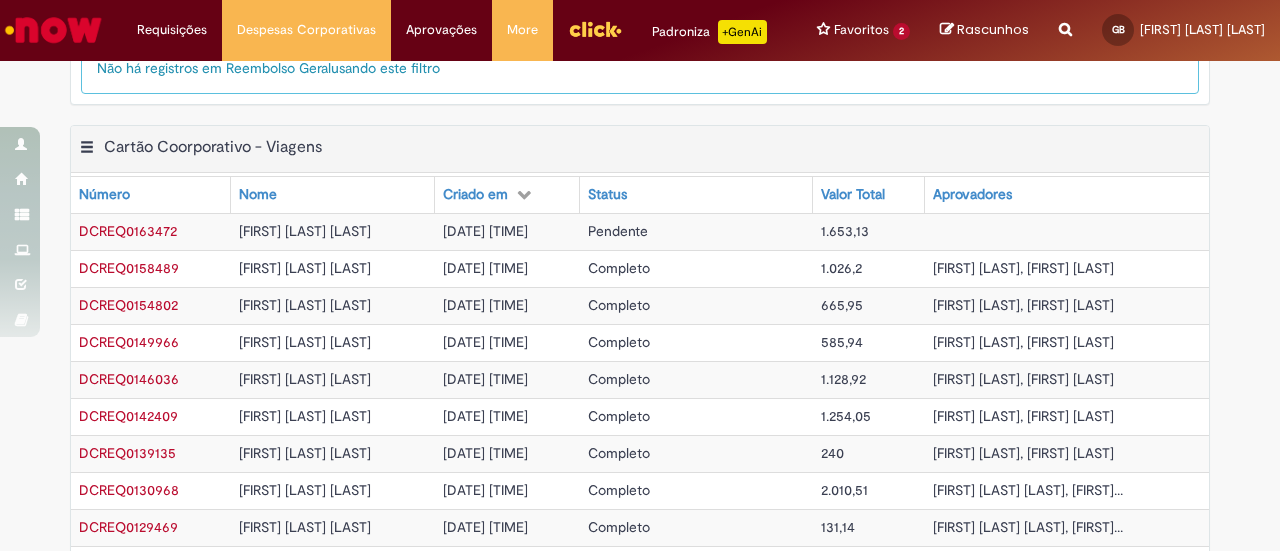 click on "DCREQ0163472" at bounding box center [128, 231] 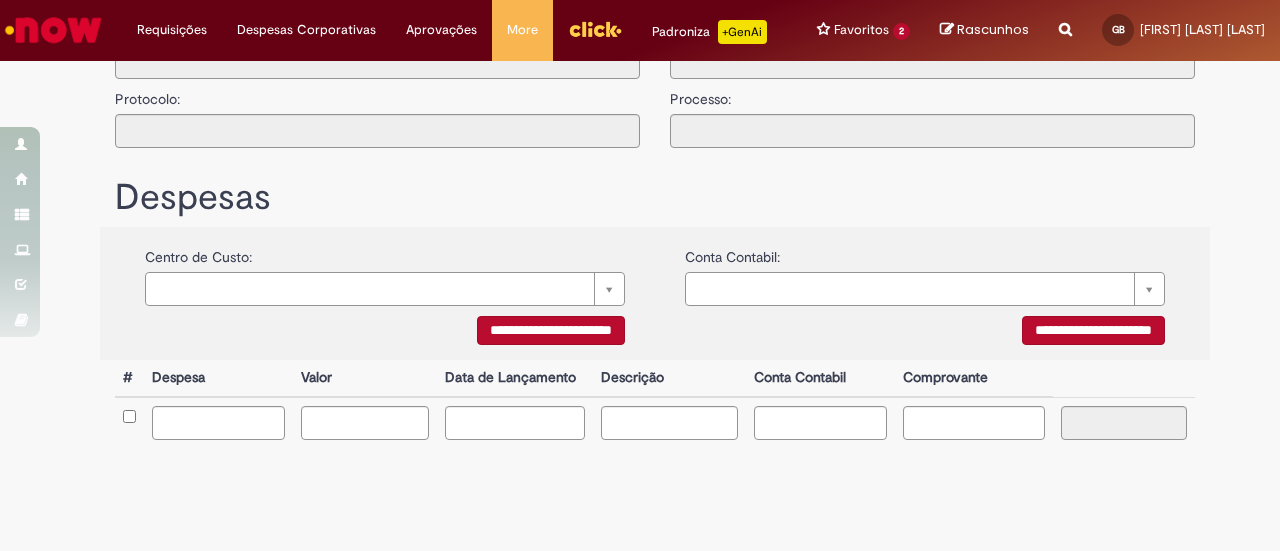 scroll, scrollTop: 137, scrollLeft: 0, axis: vertical 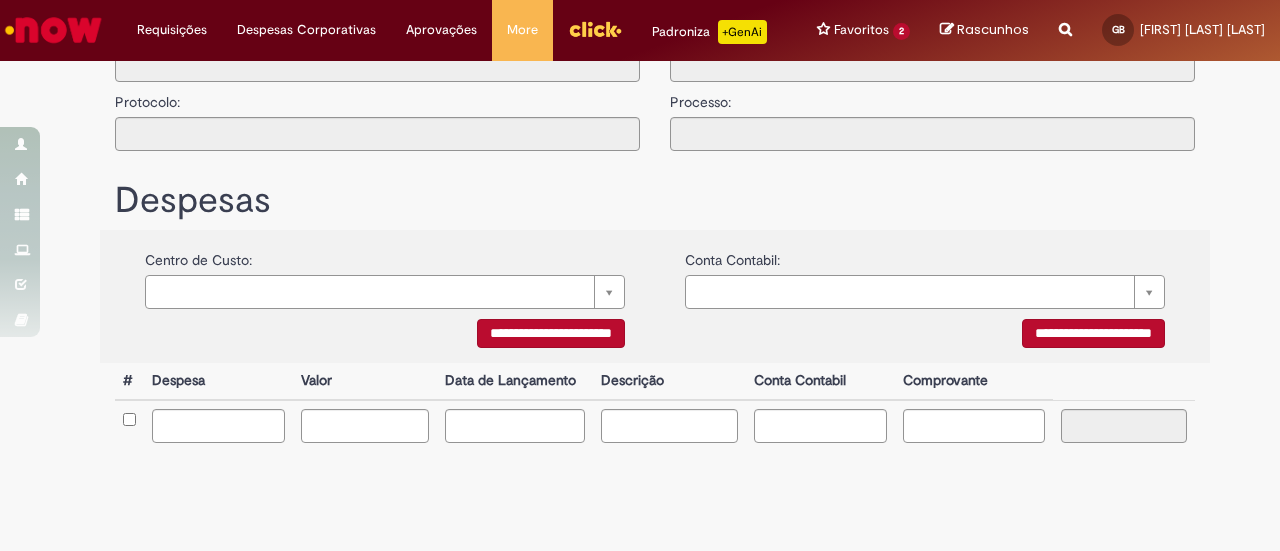 click on "Despesas" at bounding box center (655, 196) 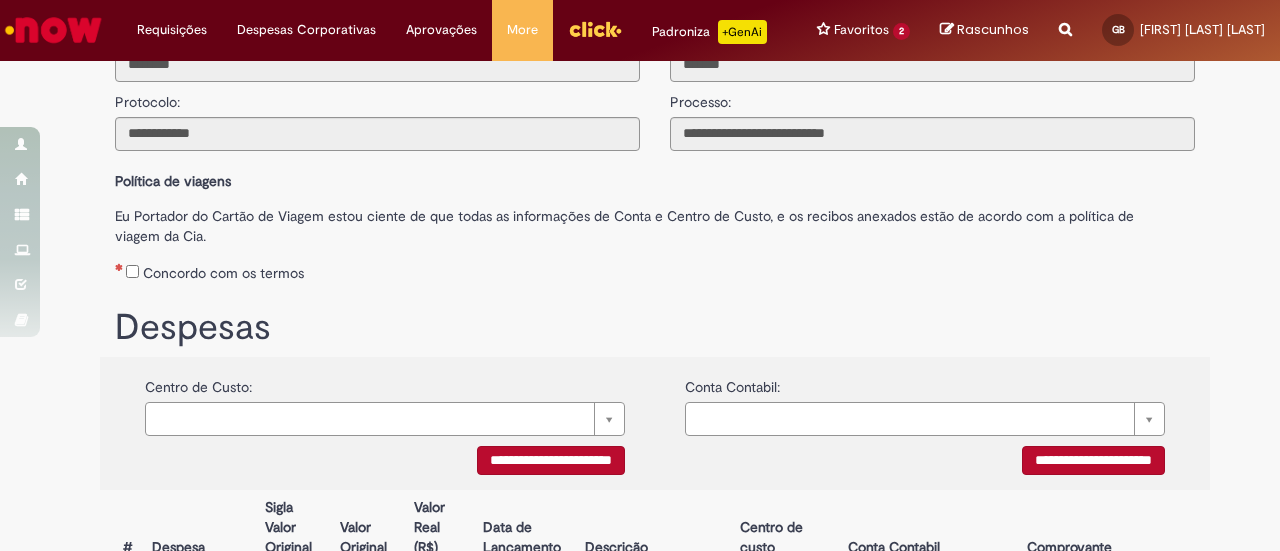 type on "**********" 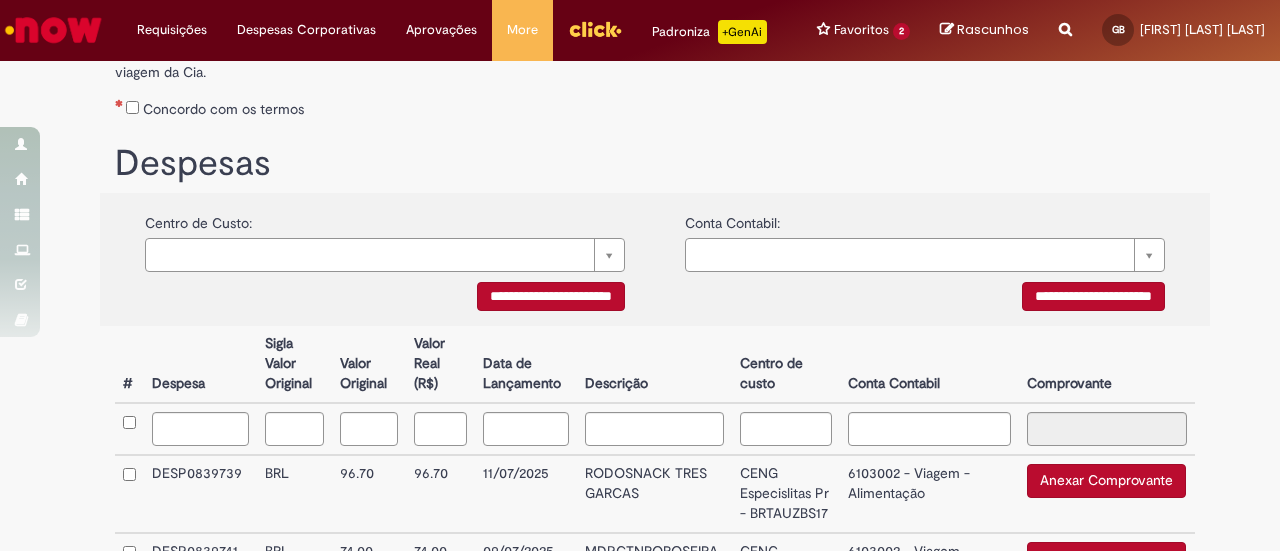 scroll, scrollTop: 303, scrollLeft: 0, axis: vertical 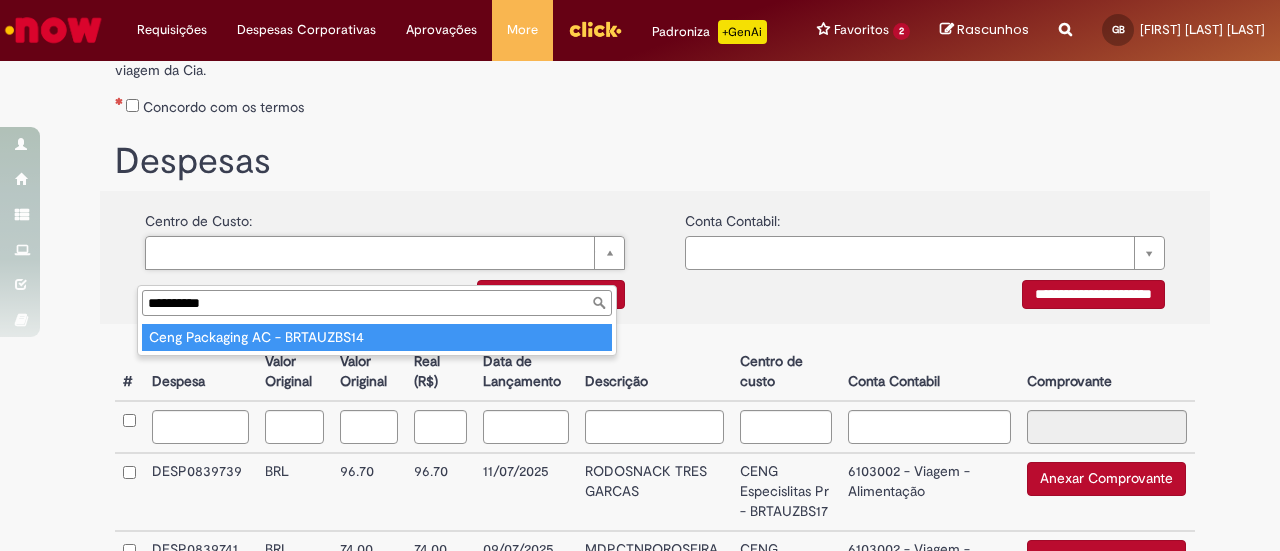 type on "**********" 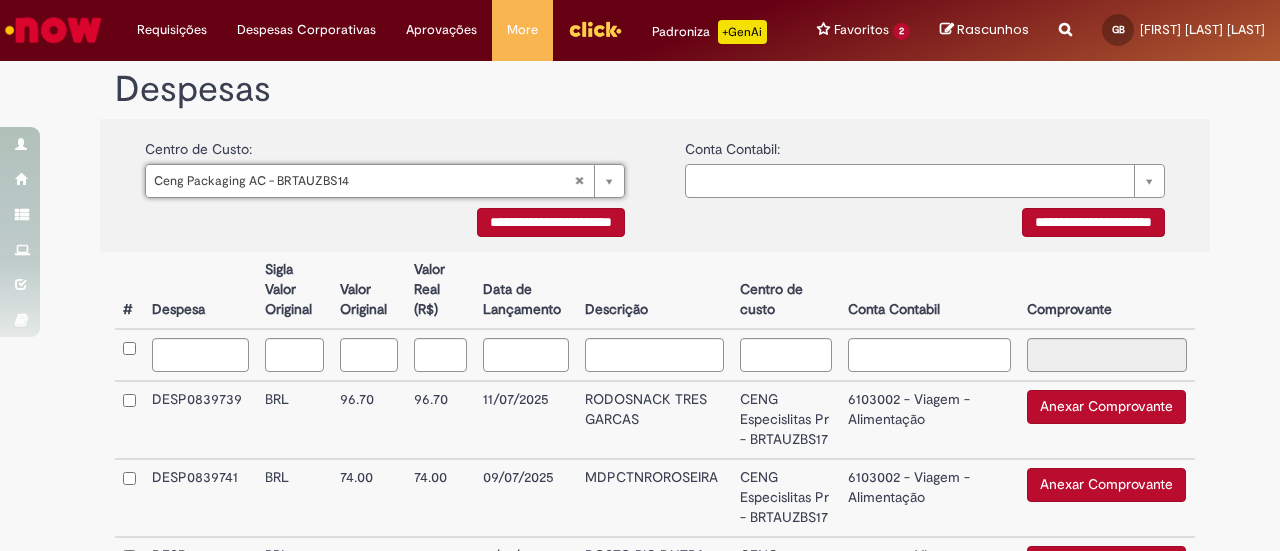 scroll, scrollTop: 377, scrollLeft: 0, axis: vertical 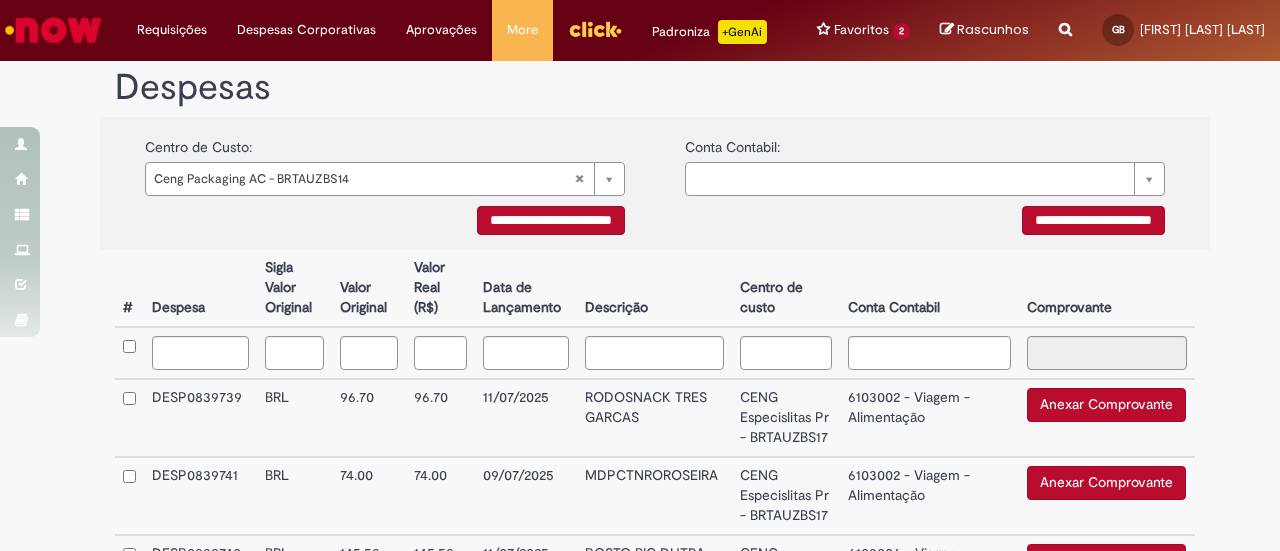click on "**********" at bounding box center (551, 220) 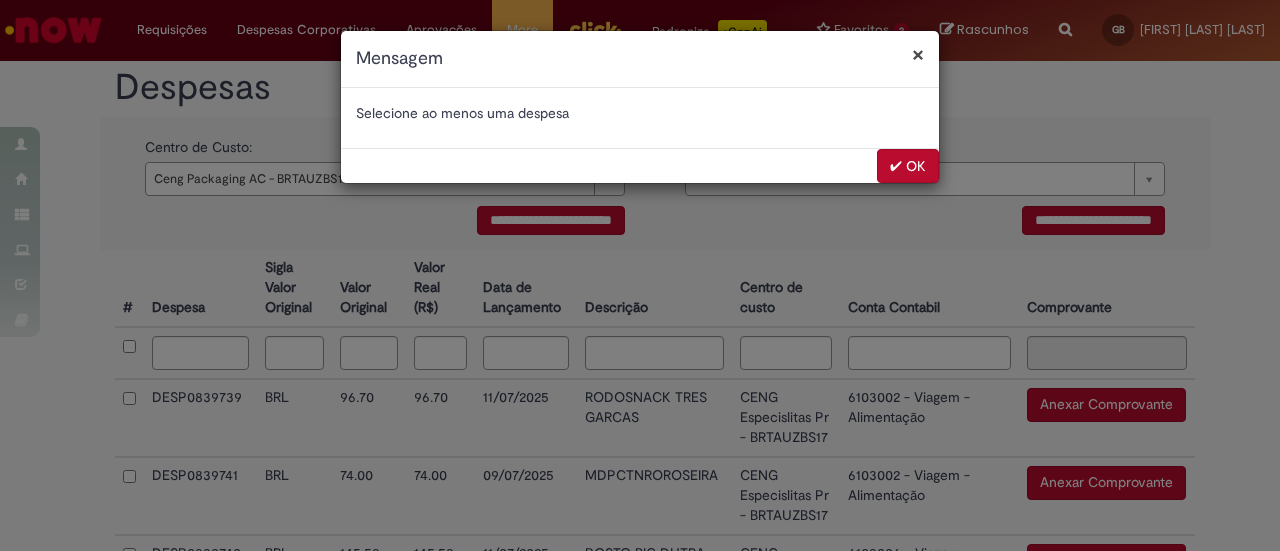 click on "✔ OK" at bounding box center [908, 166] 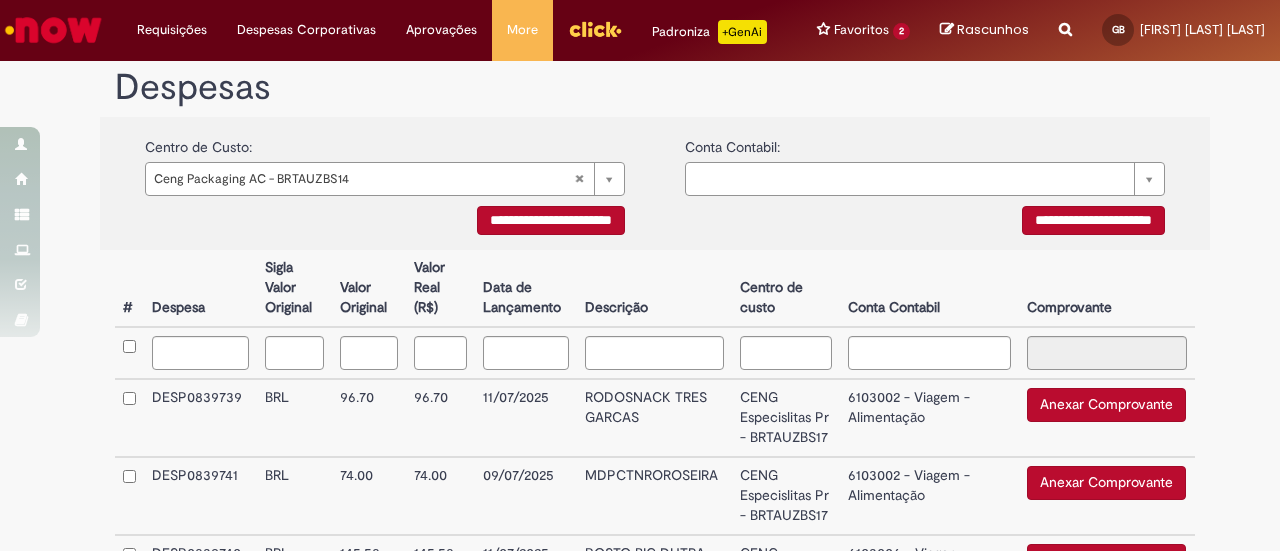 click on "**********" at bounding box center [551, 220] 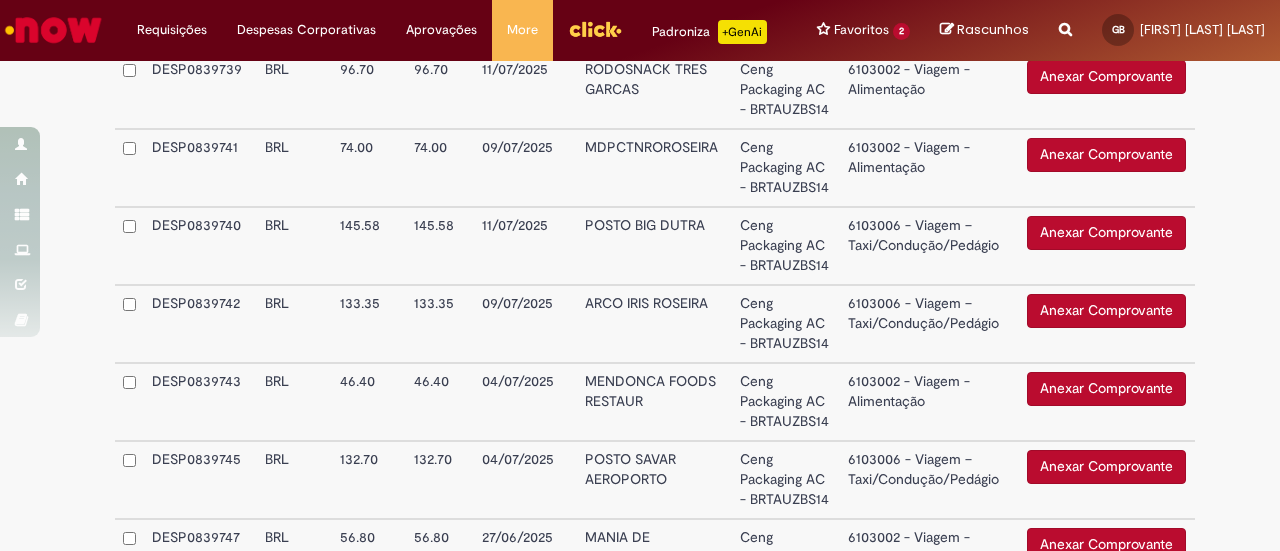 scroll, scrollTop: 706, scrollLeft: 0, axis: vertical 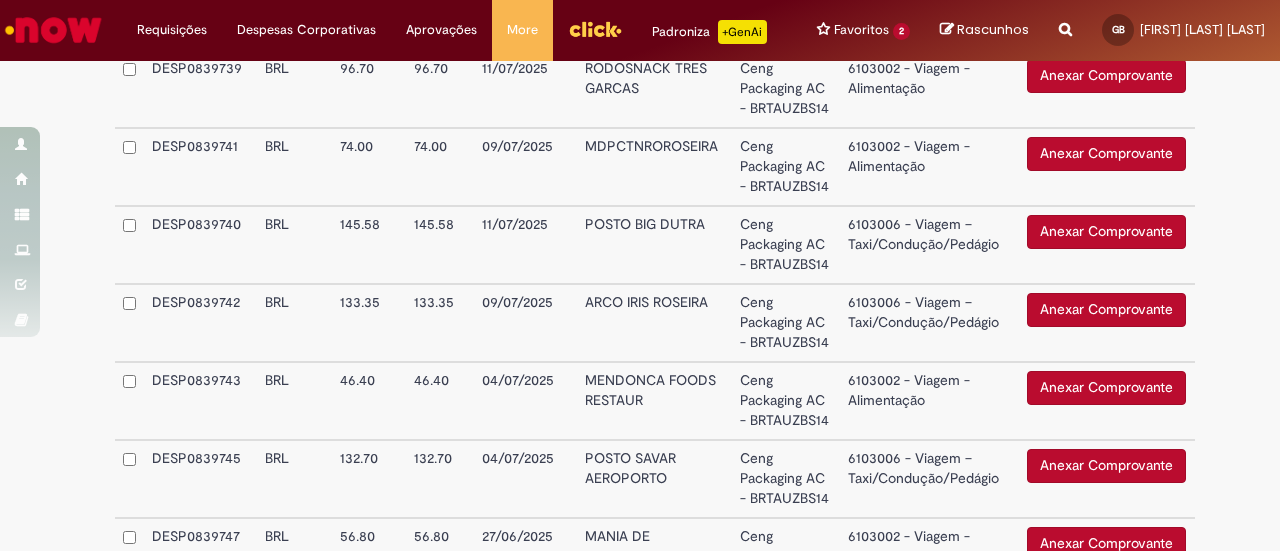 click on "Anexar Comprovante" at bounding box center [1106, 388] 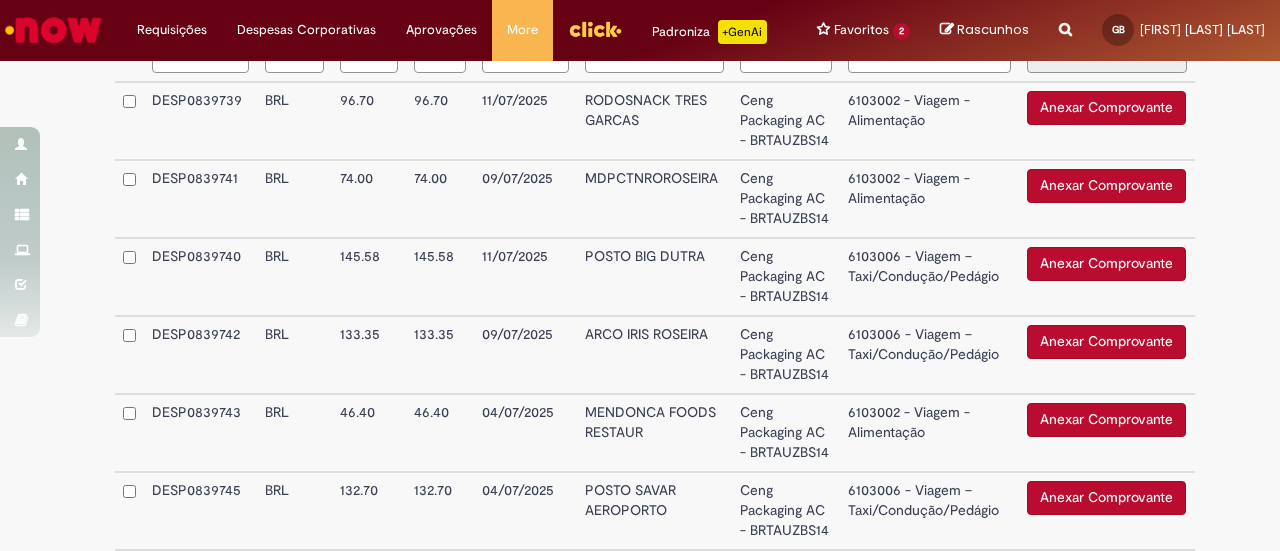 scroll, scrollTop: 721, scrollLeft: 0, axis: vertical 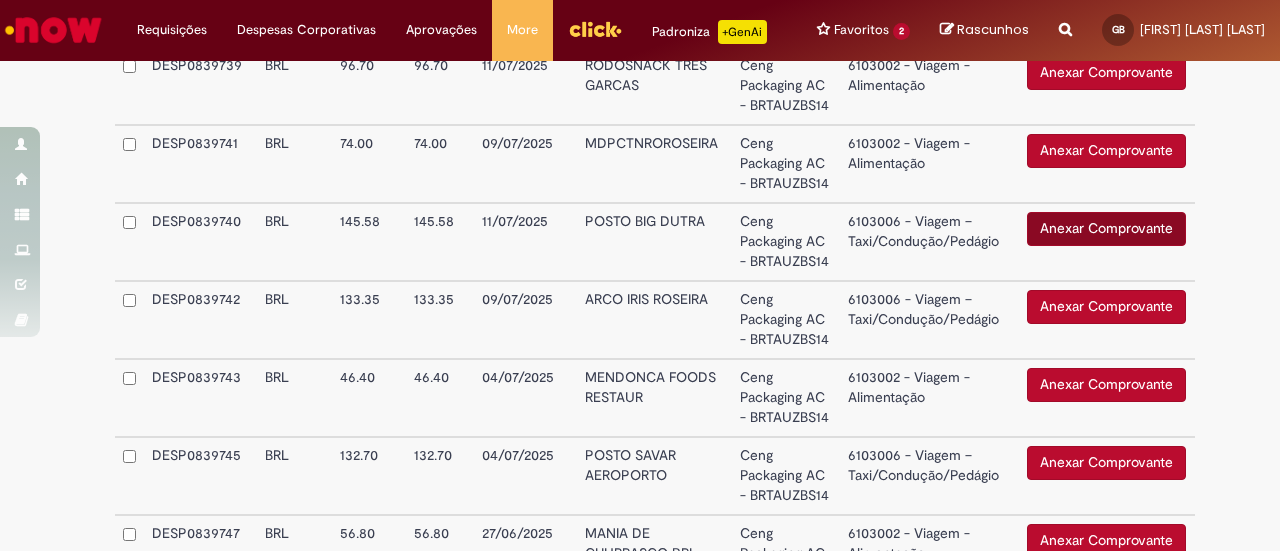type 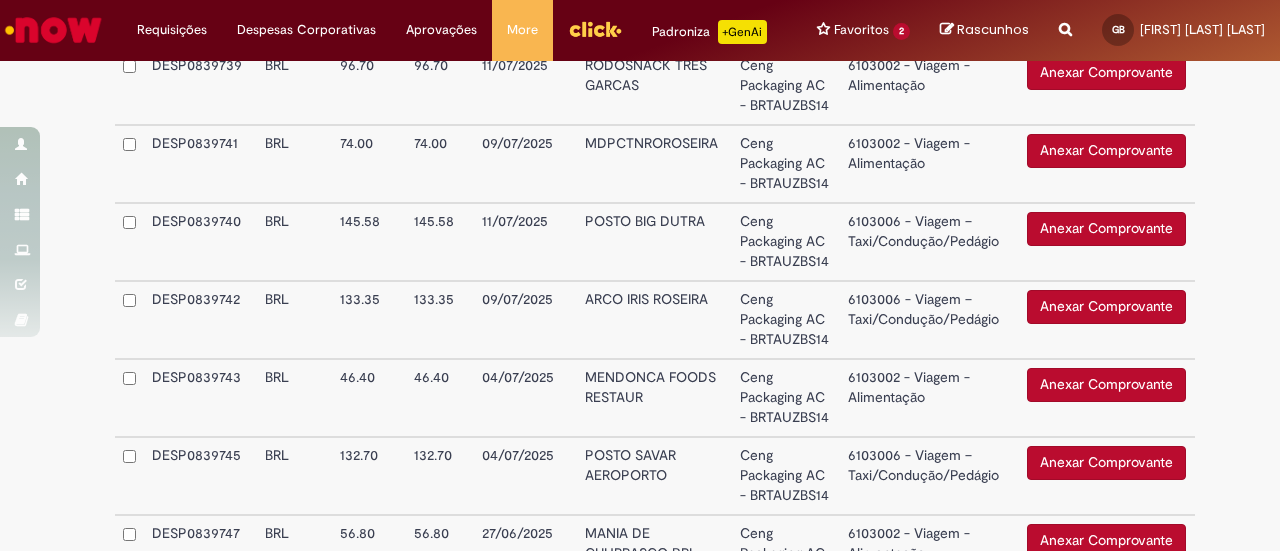 click on "Anexar Comprovante" at bounding box center [1106, 229] 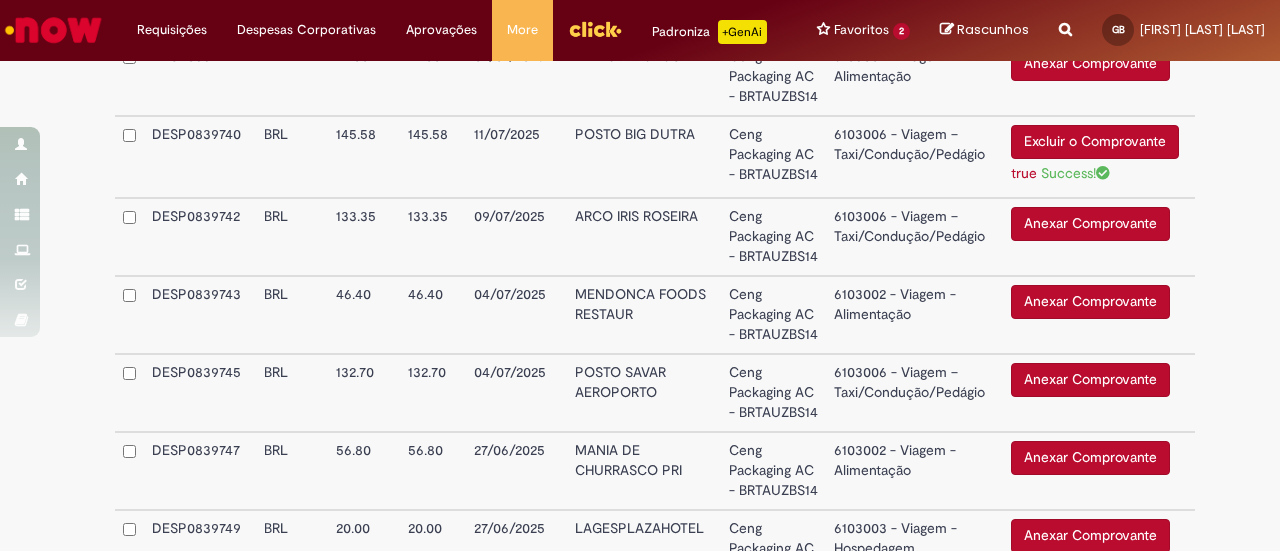 scroll, scrollTop: 797, scrollLeft: 0, axis: vertical 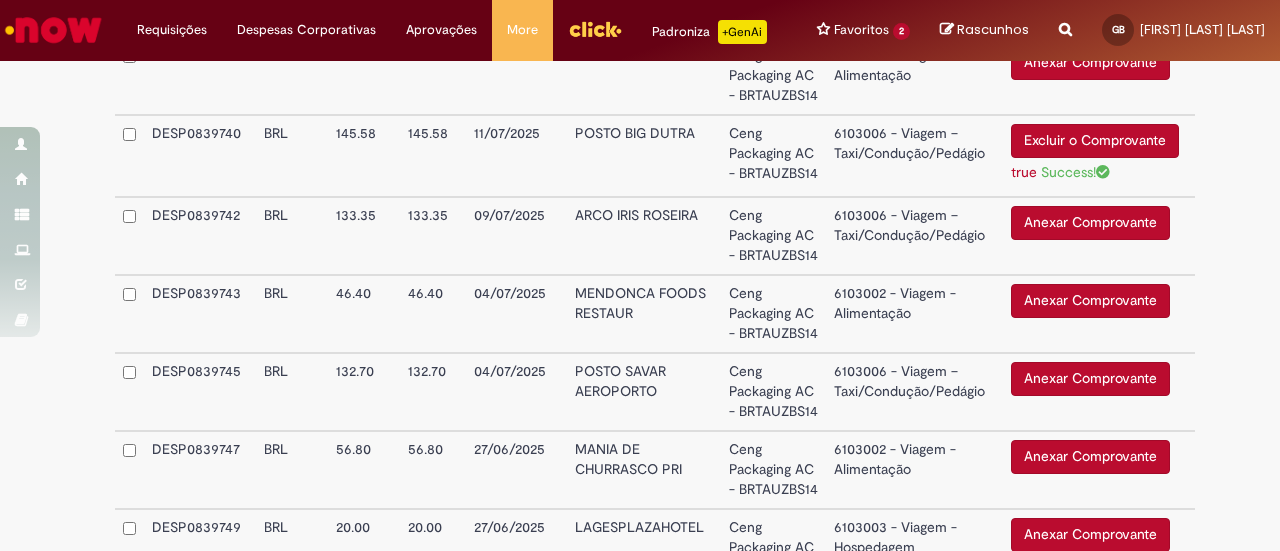 click on "Anexar Comprovante" at bounding box center [1090, 223] 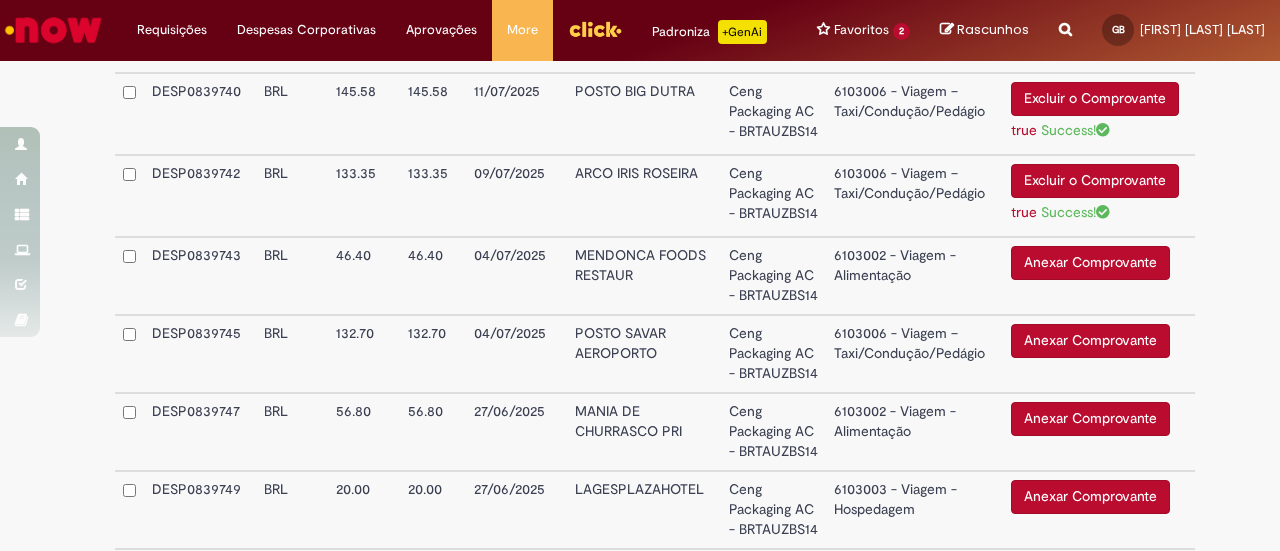 scroll, scrollTop: 840, scrollLeft: 0, axis: vertical 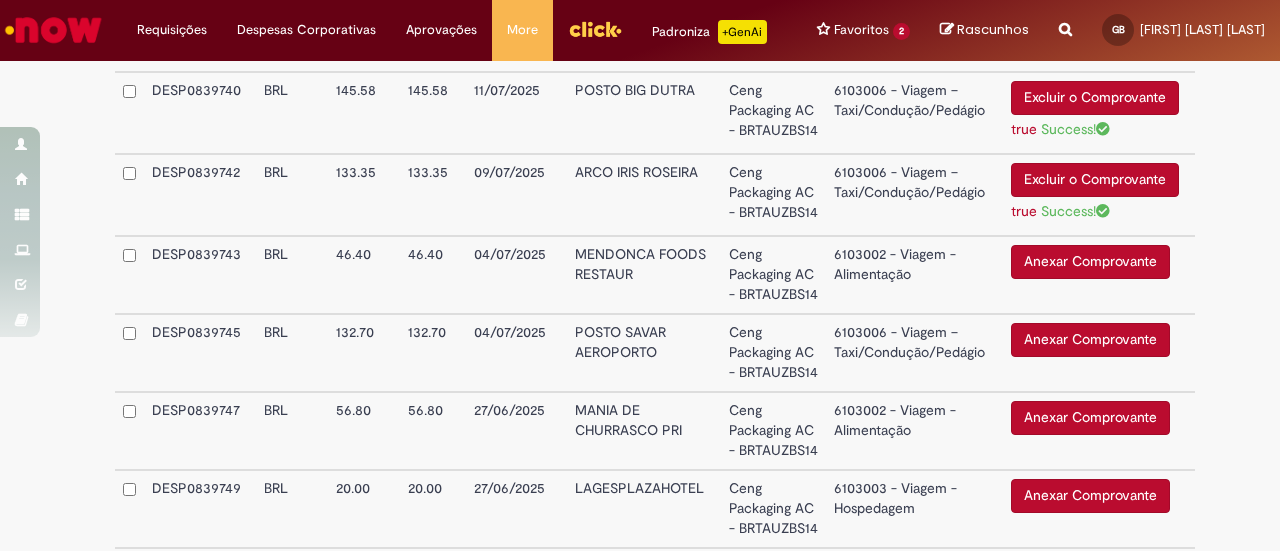 click on "Anexar Comprovante" at bounding box center (1090, 340) 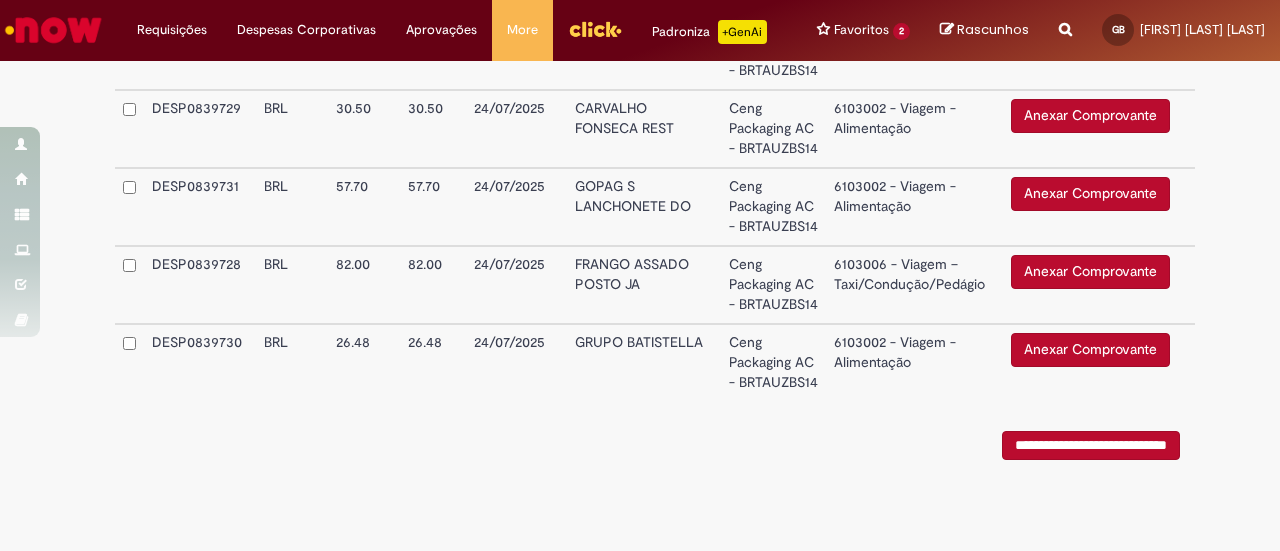 scroll, scrollTop: 2464, scrollLeft: 0, axis: vertical 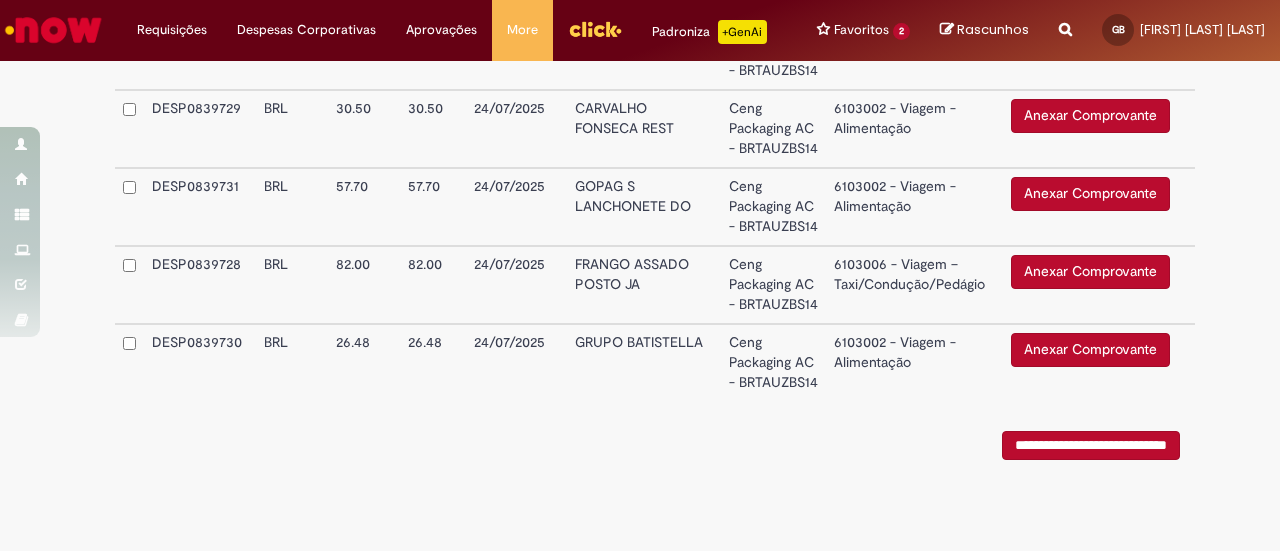click on "Anexar Comprovante" at bounding box center [1090, 272] 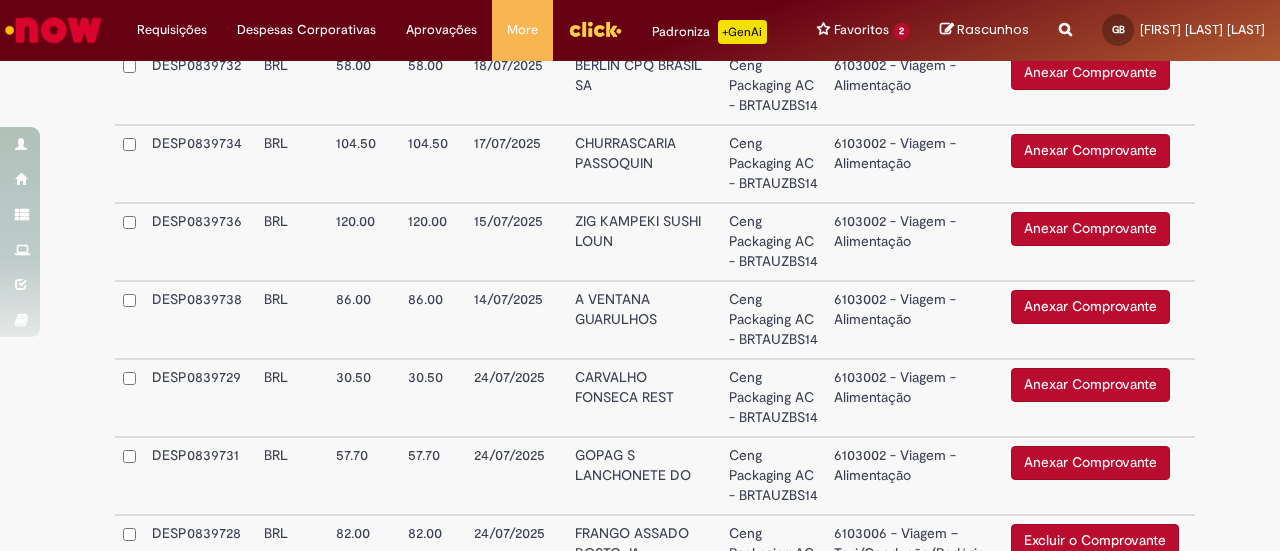 scroll, scrollTop: 1889, scrollLeft: 0, axis: vertical 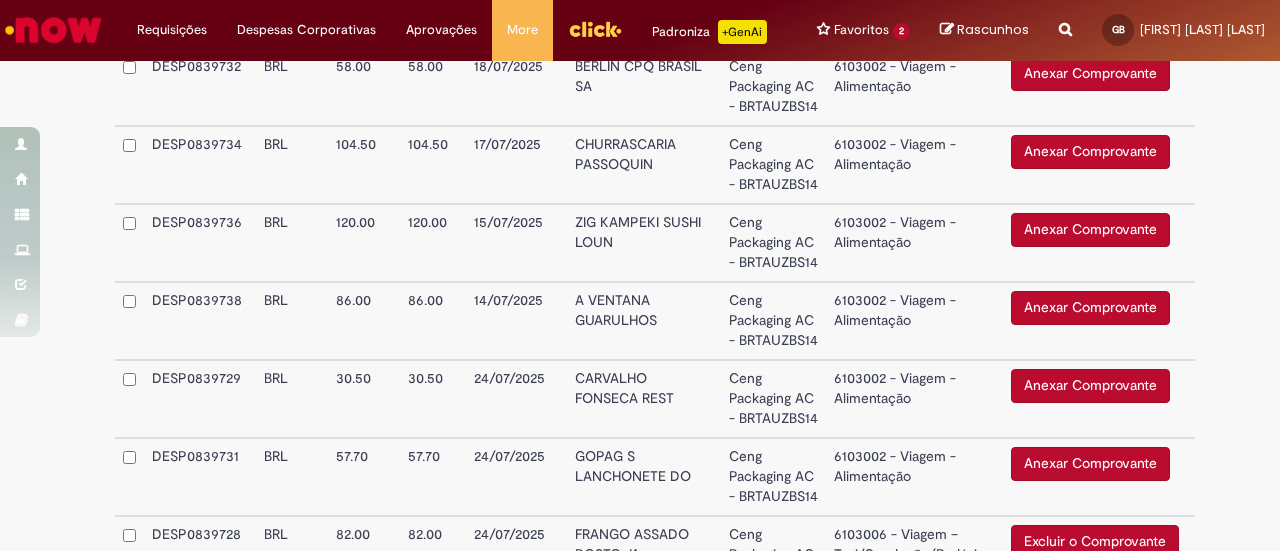 click on "Anexar Comprovante" at bounding box center (1090, -3) 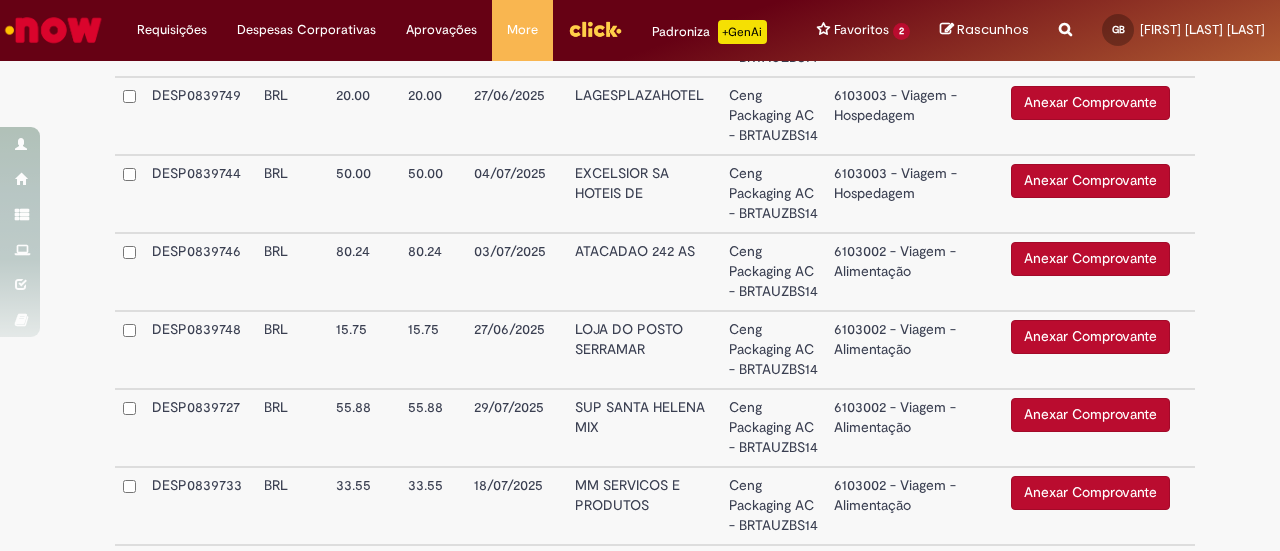 scroll, scrollTop: 1234, scrollLeft: 0, axis: vertical 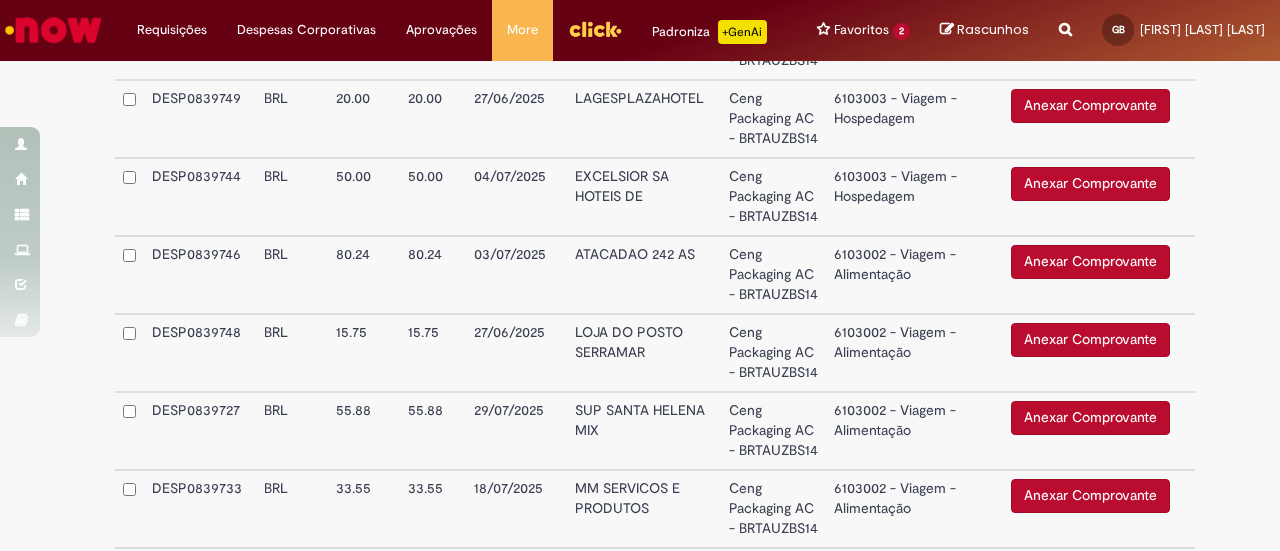 click on "Anexar Comprovante" at bounding box center [1090, 106] 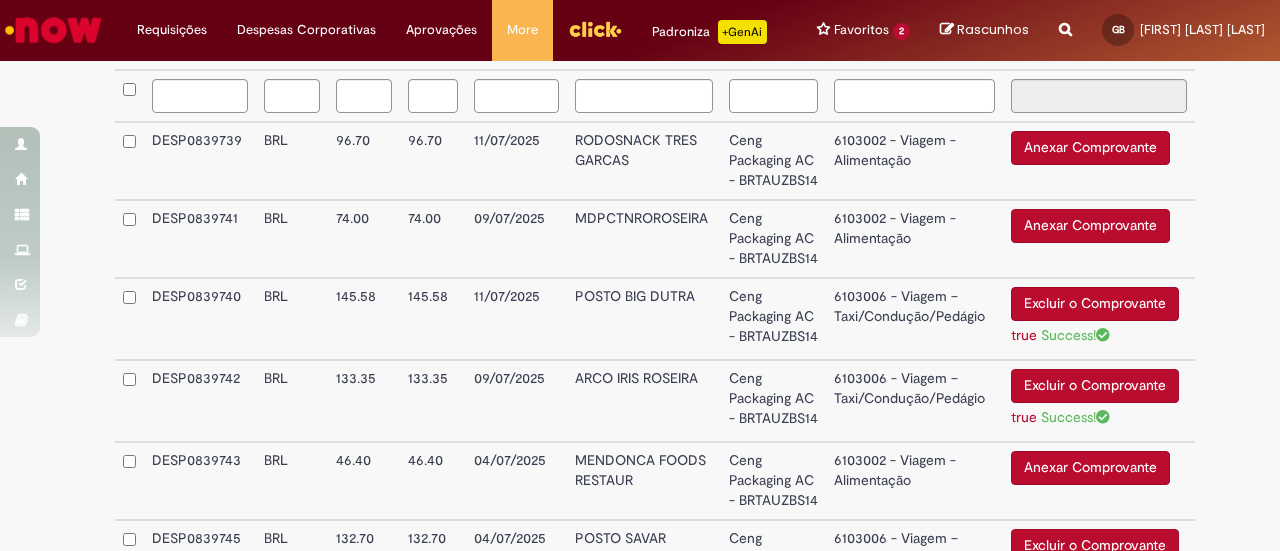 scroll, scrollTop: 592, scrollLeft: 0, axis: vertical 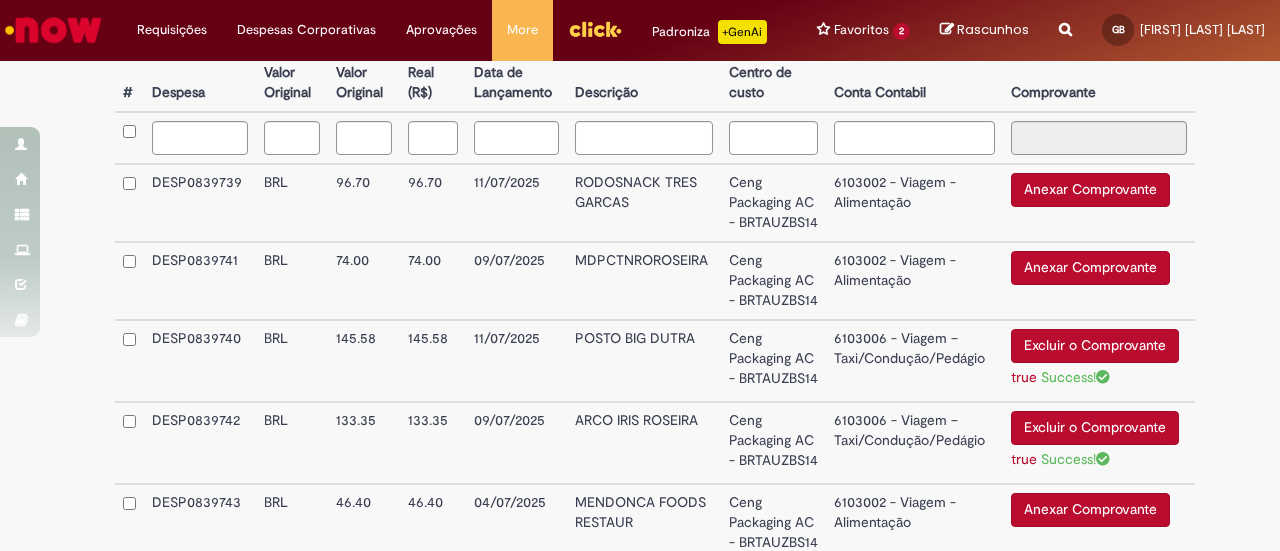 click on "Anexar Comprovante" at bounding box center (1090, 190) 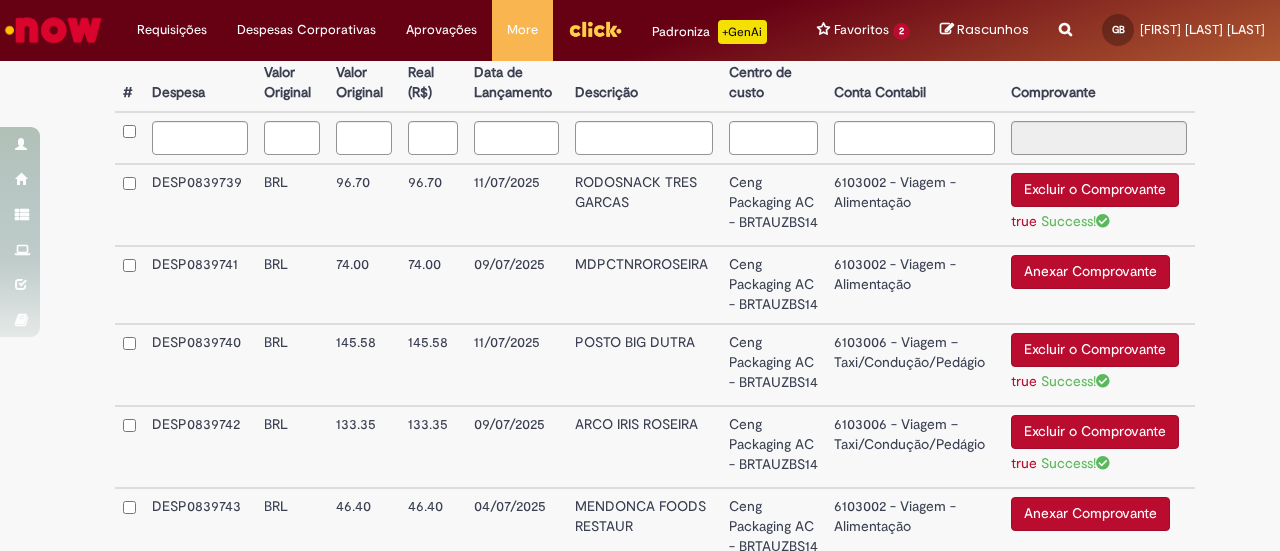 click on "Anexar Comprovante" at bounding box center (1090, 272) 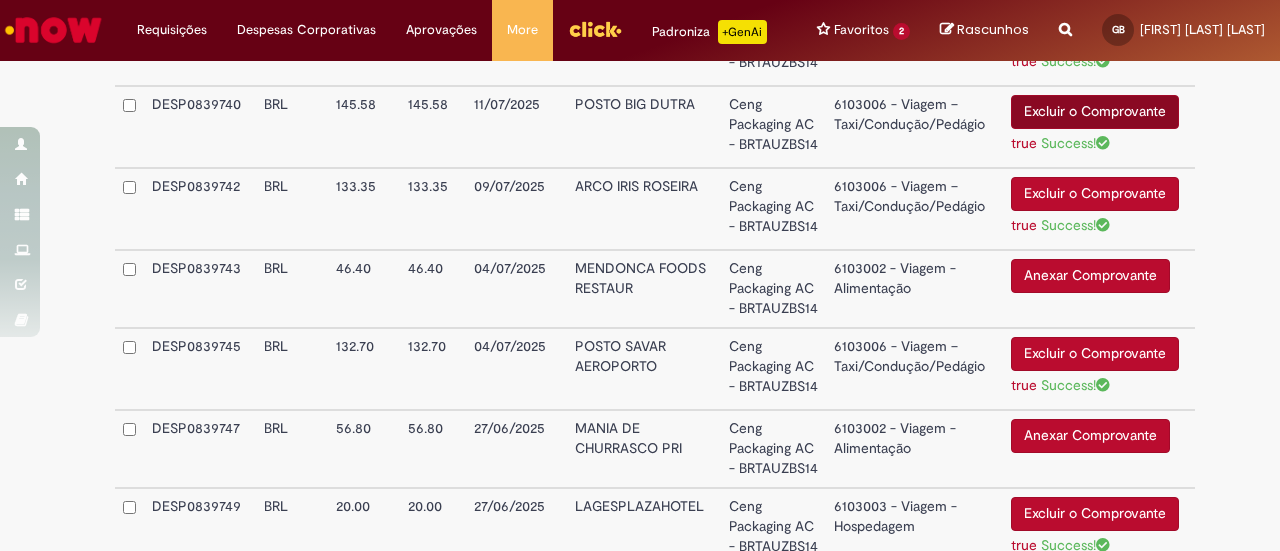 scroll, scrollTop: 839, scrollLeft: 0, axis: vertical 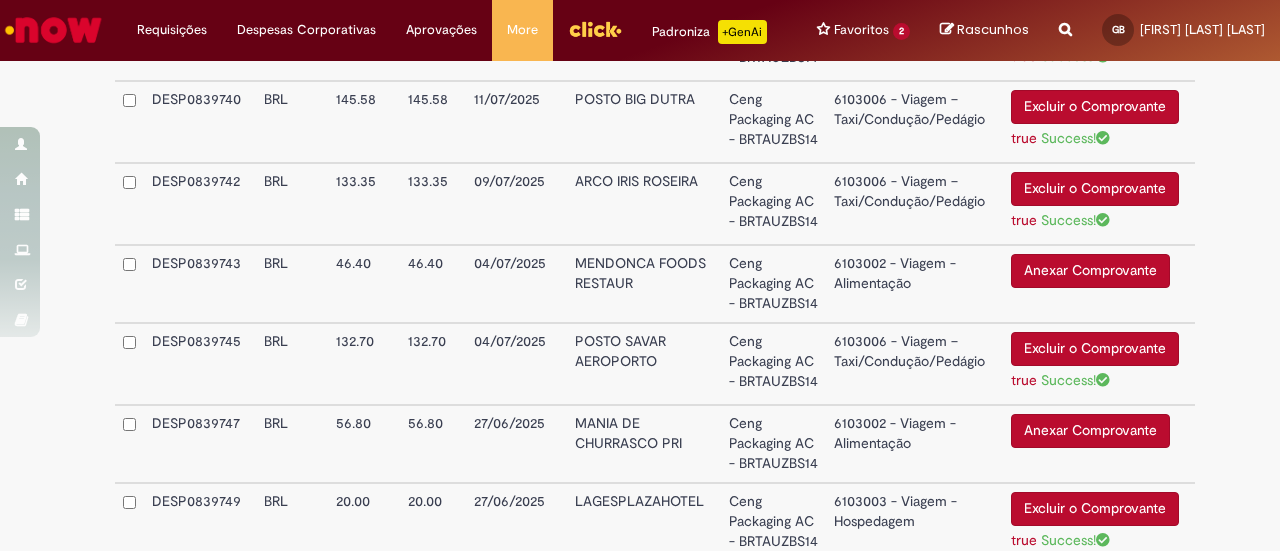 click on "Anexar Comprovante" at bounding box center (1090, 271) 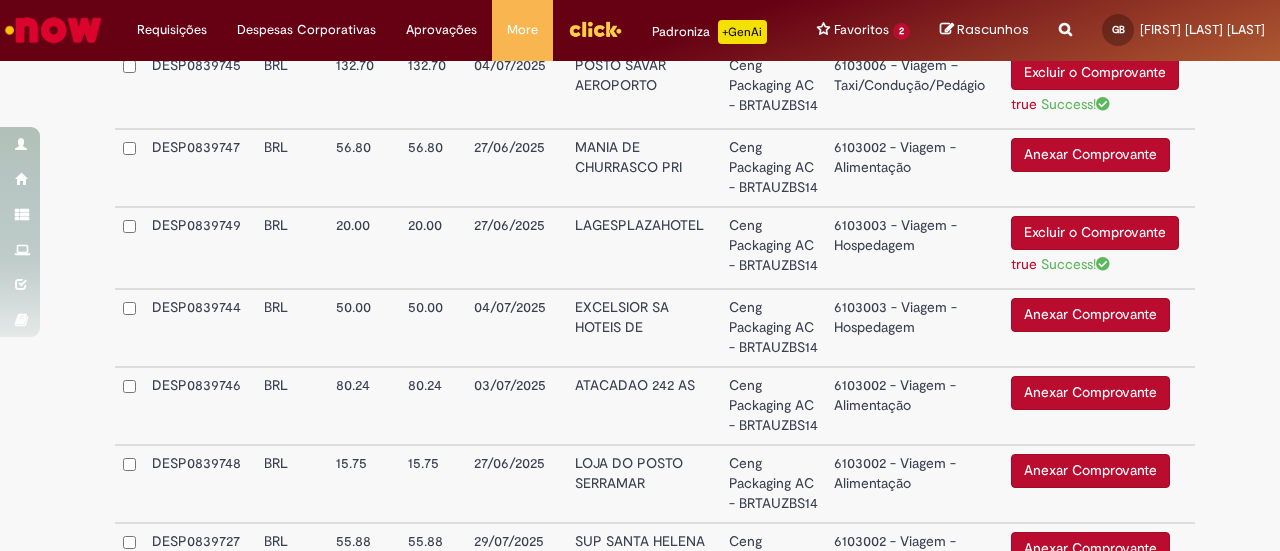scroll, scrollTop: 1136, scrollLeft: 0, axis: vertical 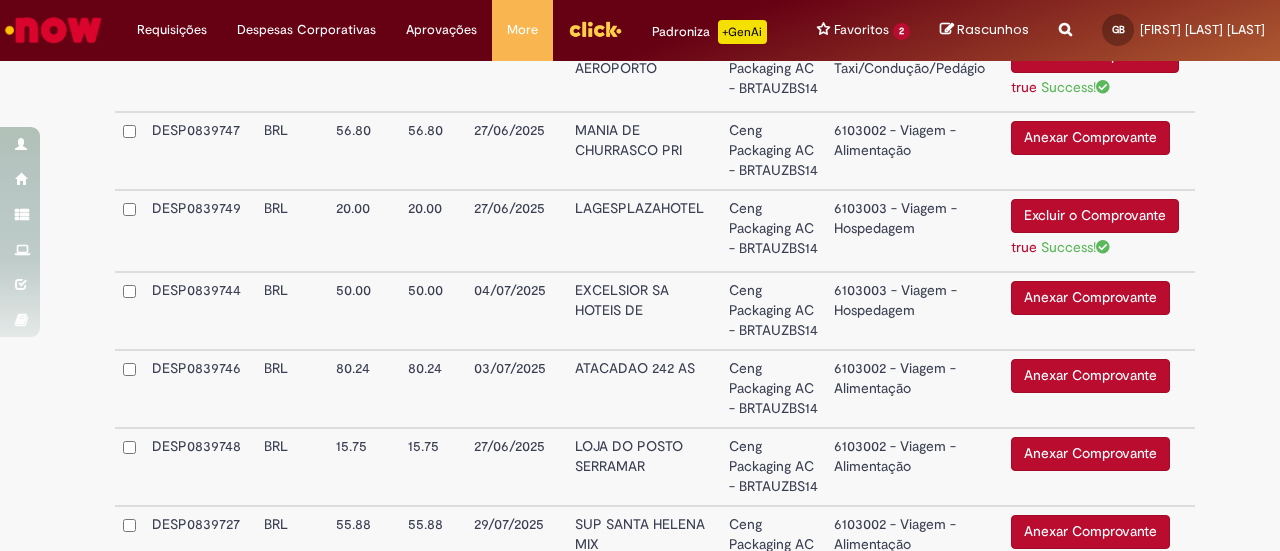 click on "Anexar Comprovante" at bounding box center (1090, 138) 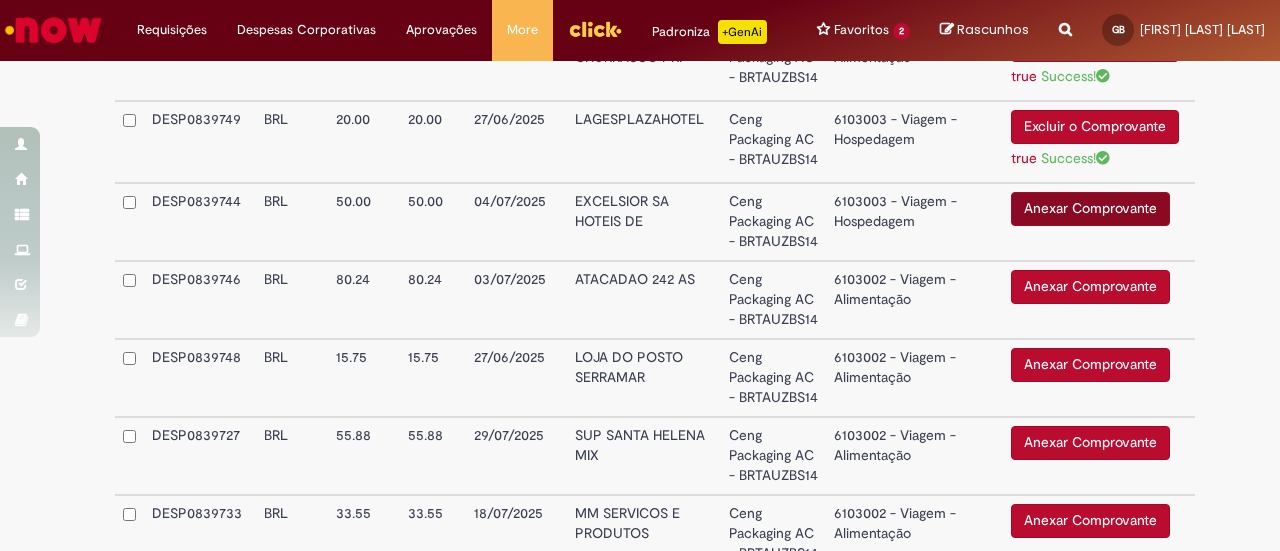 scroll, scrollTop: 1256, scrollLeft: 0, axis: vertical 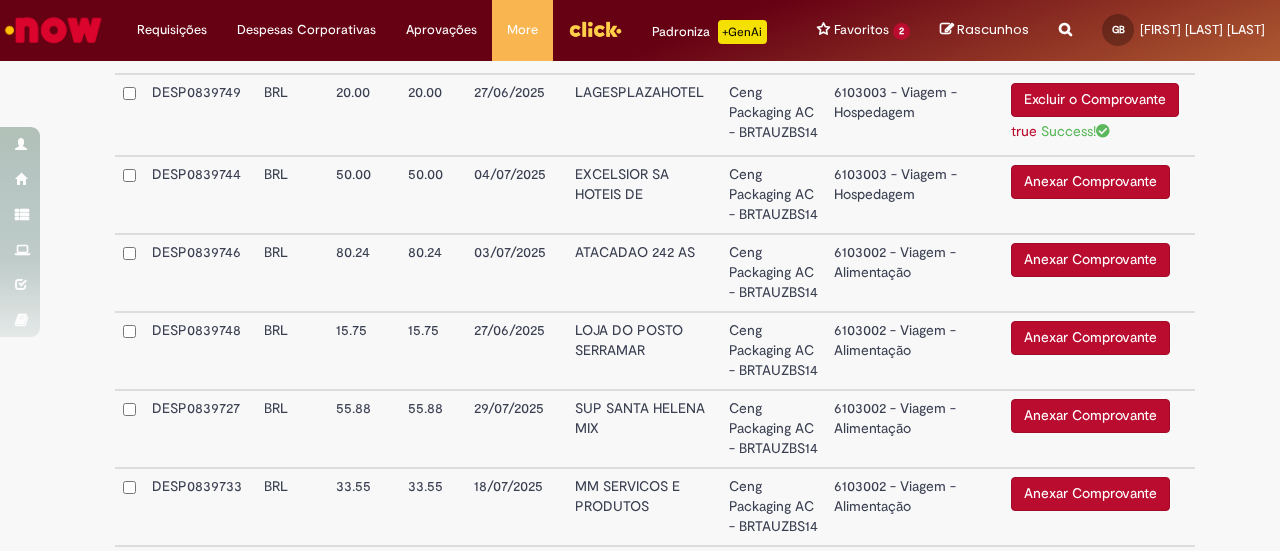 click on "Anexar Comprovante" at bounding box center (1090, 260) 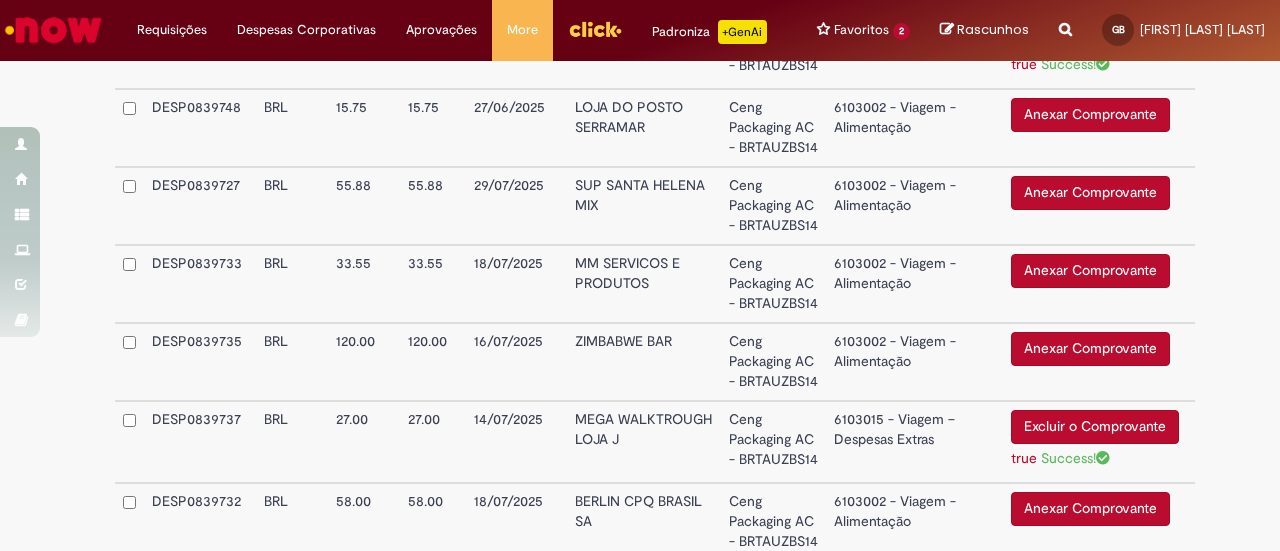 scroll, scrollTop: 1484, scrollLeft: 0, axis: vertical 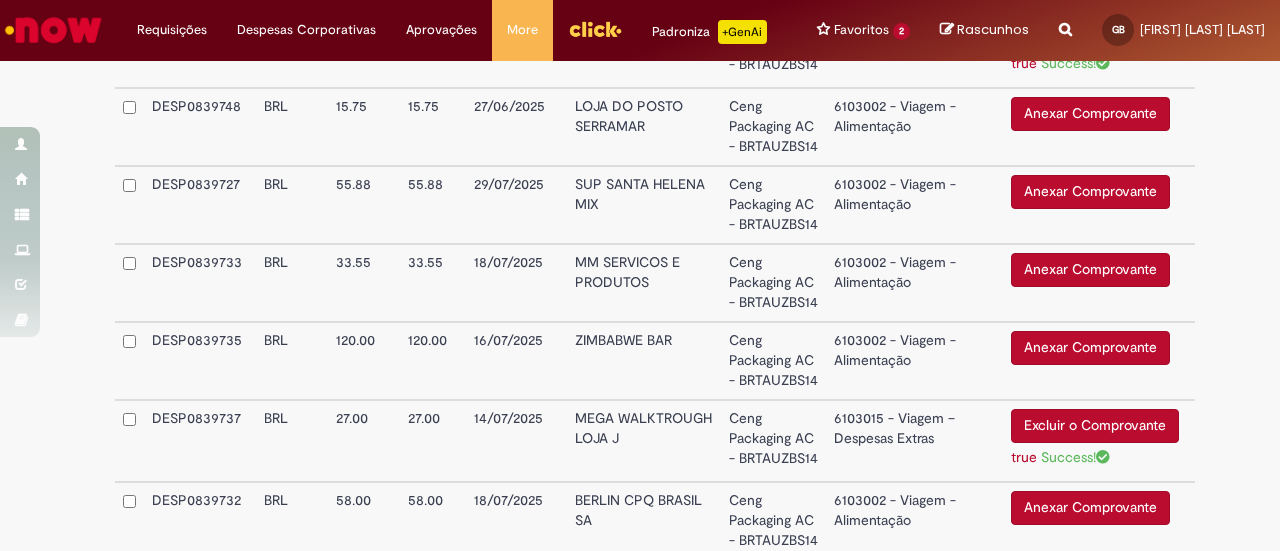 click on "Anexar Comprovante" at bounding box center (1090, 114) 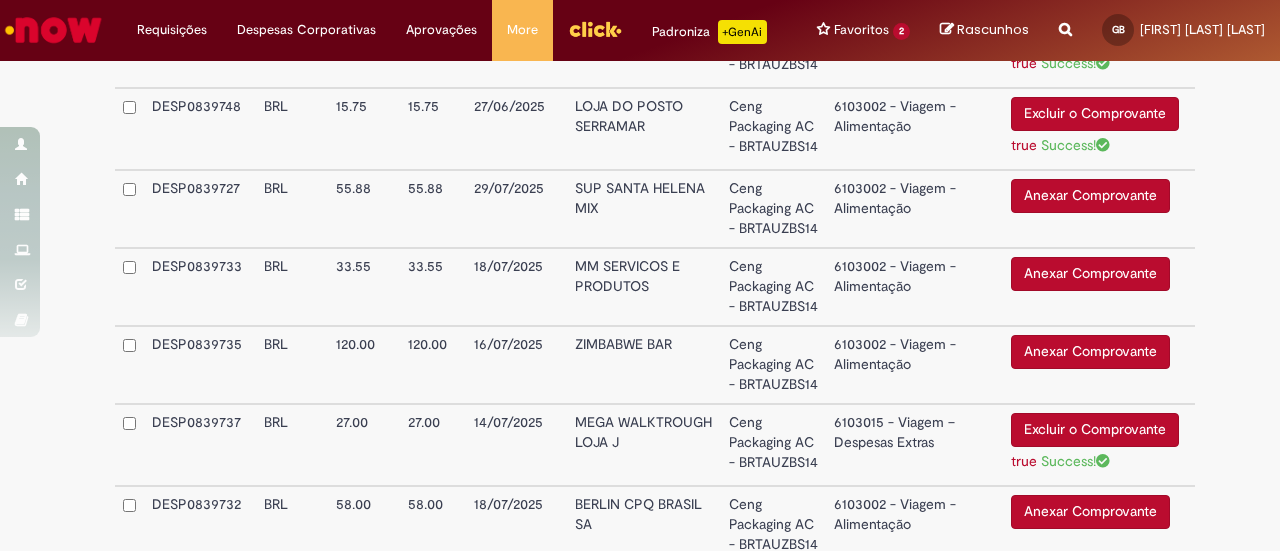 click on "Anexar Comprovante" at bounding box center (1090, 196) 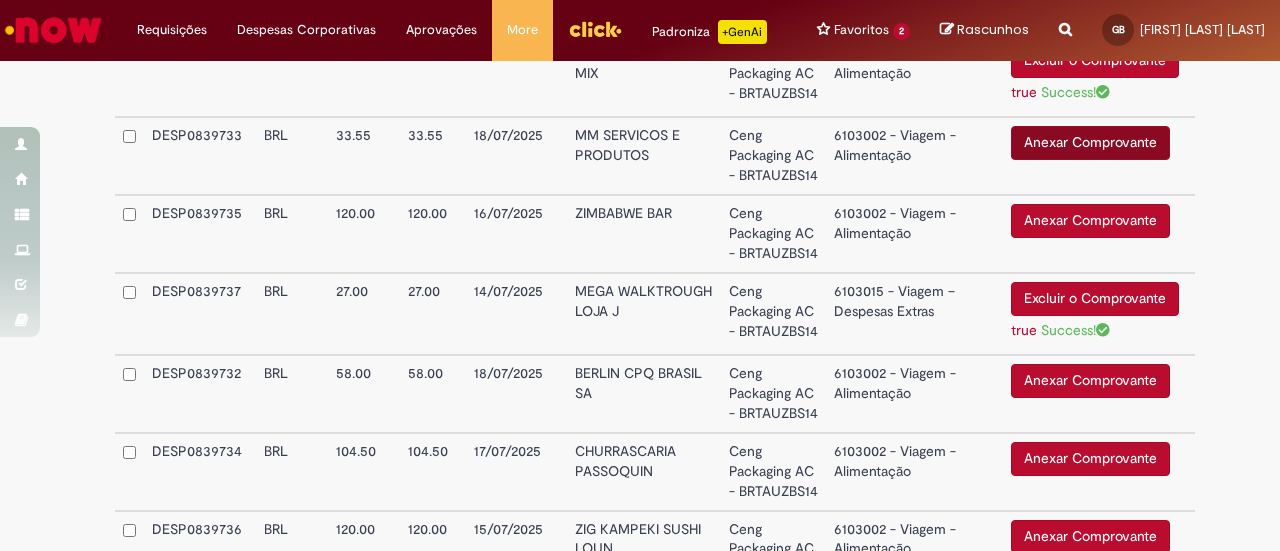 scroll, scrollTop: 1626, scrollLeft: 0, axis: vertical 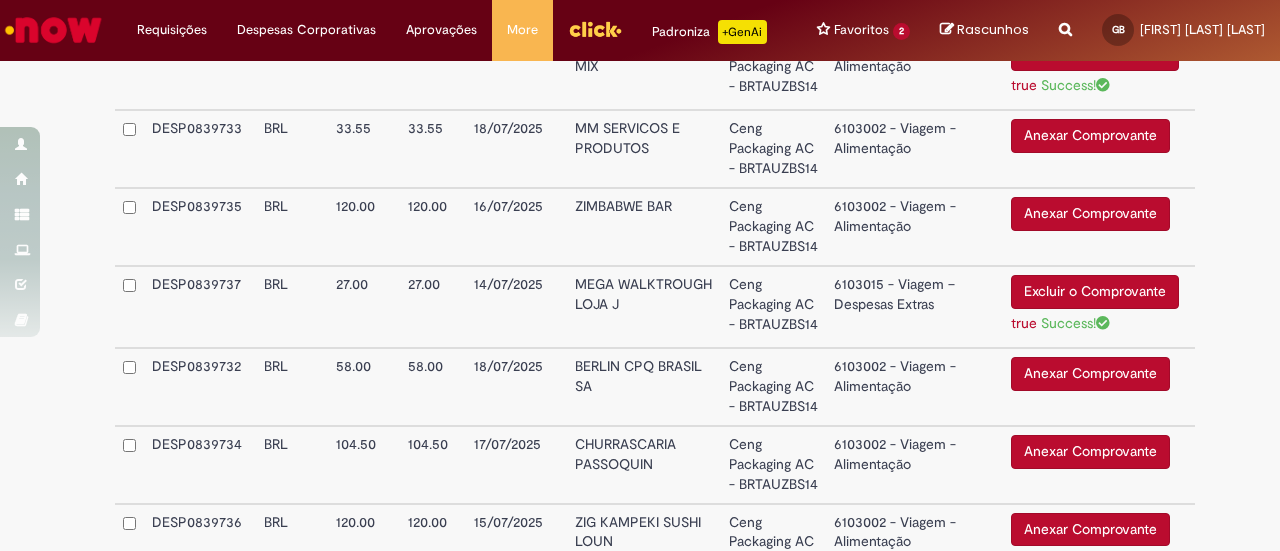 click on "Anexar Comprovante" at bounding box center (1090, 136) 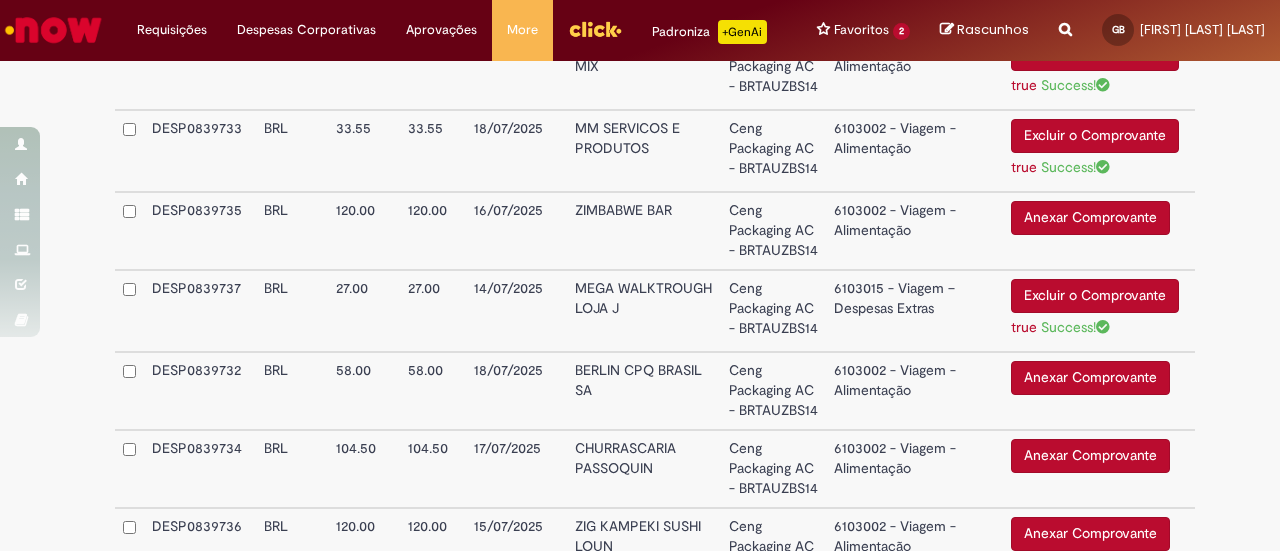 click on "Anexar Comprovante" at bounding box center (1090, 218) 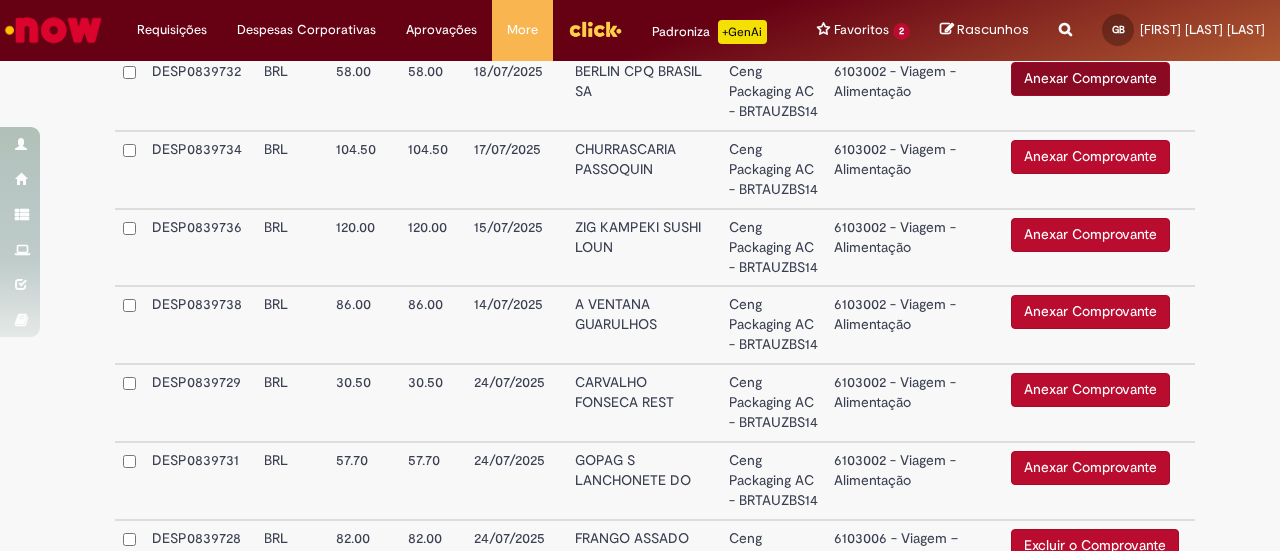 scroll, scrollTop: 1930, scrollLeft: 0, axis: vertical 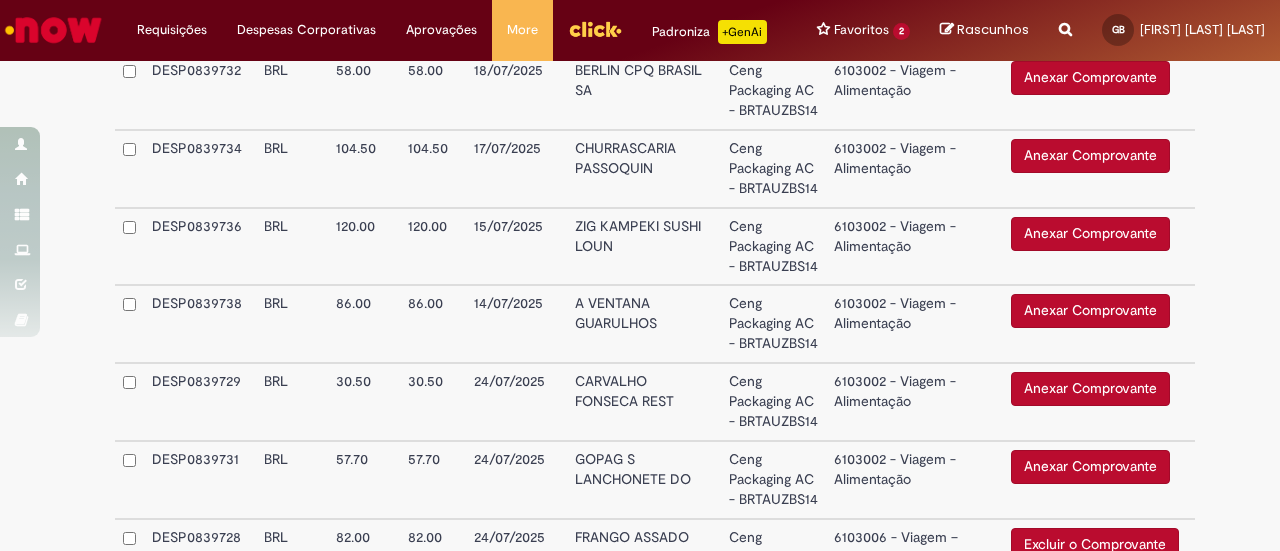 click on "Anexar Comprovante" at bounding box center [1090, 78] 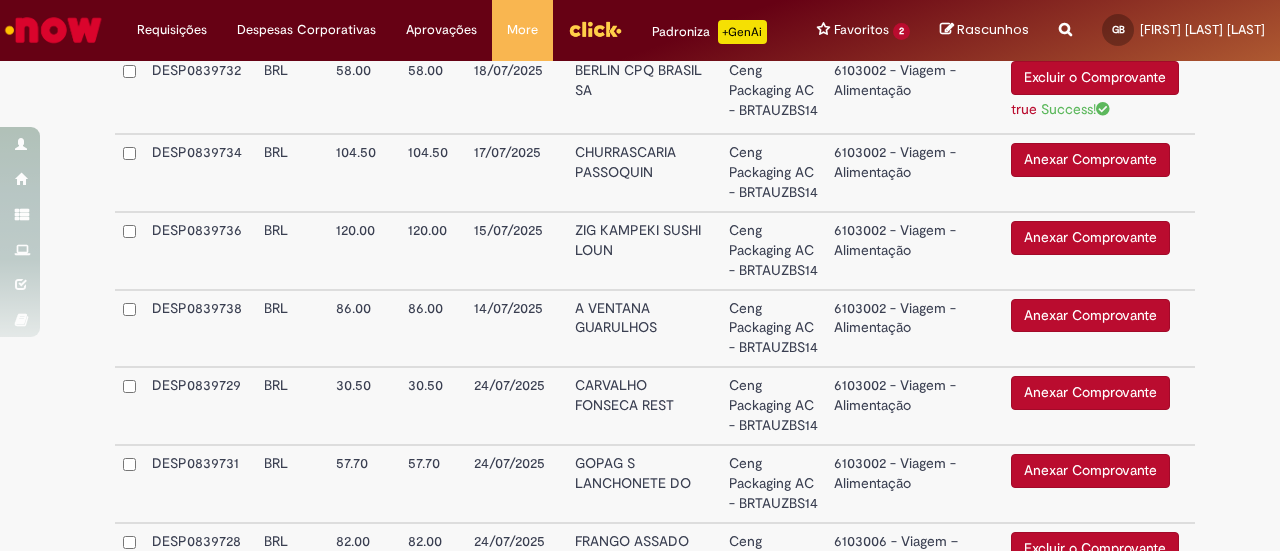 click on "Anexar Comprovante" at bounding box center (1090, 160) 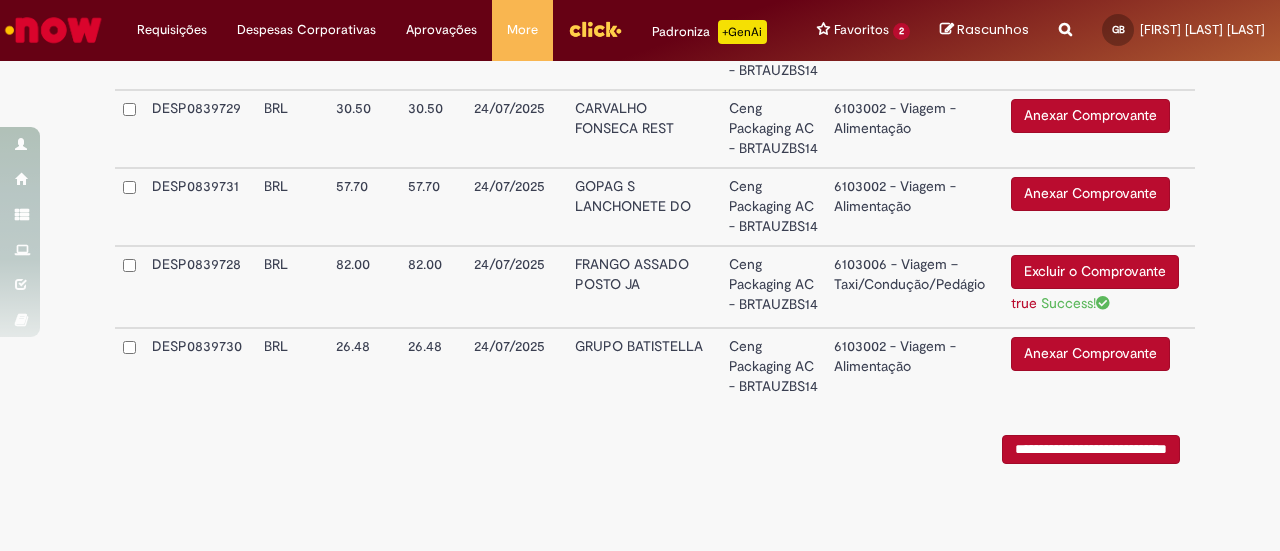 scroll, scrollTop: 2212, scrollLeft: 0, axis: vertical 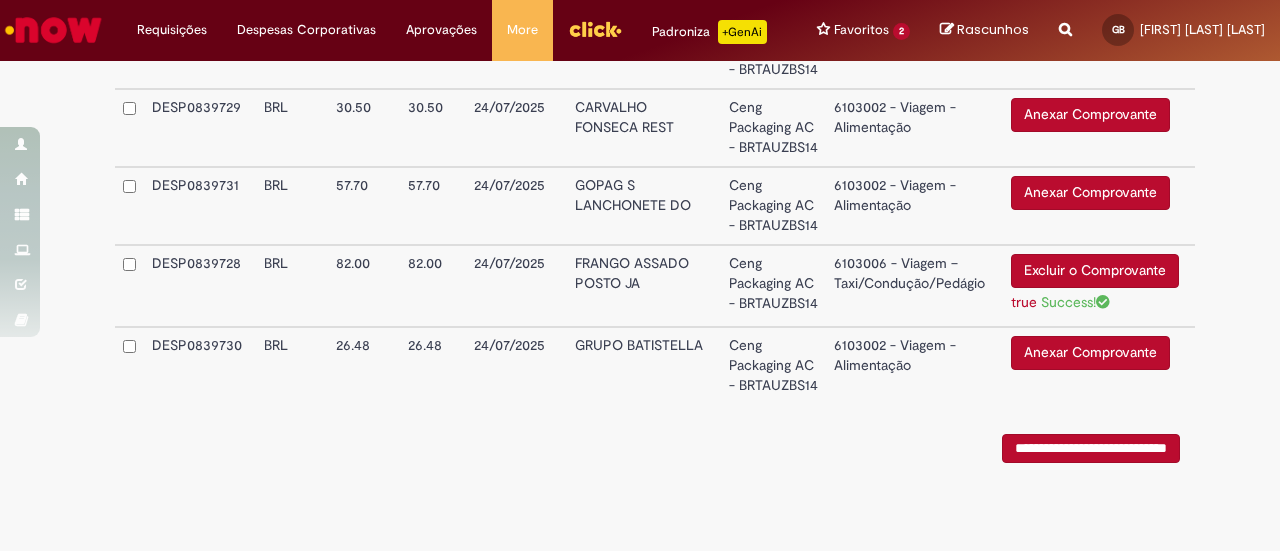 click on "Anexar Comprovante" at bounding box center (1090, -40) 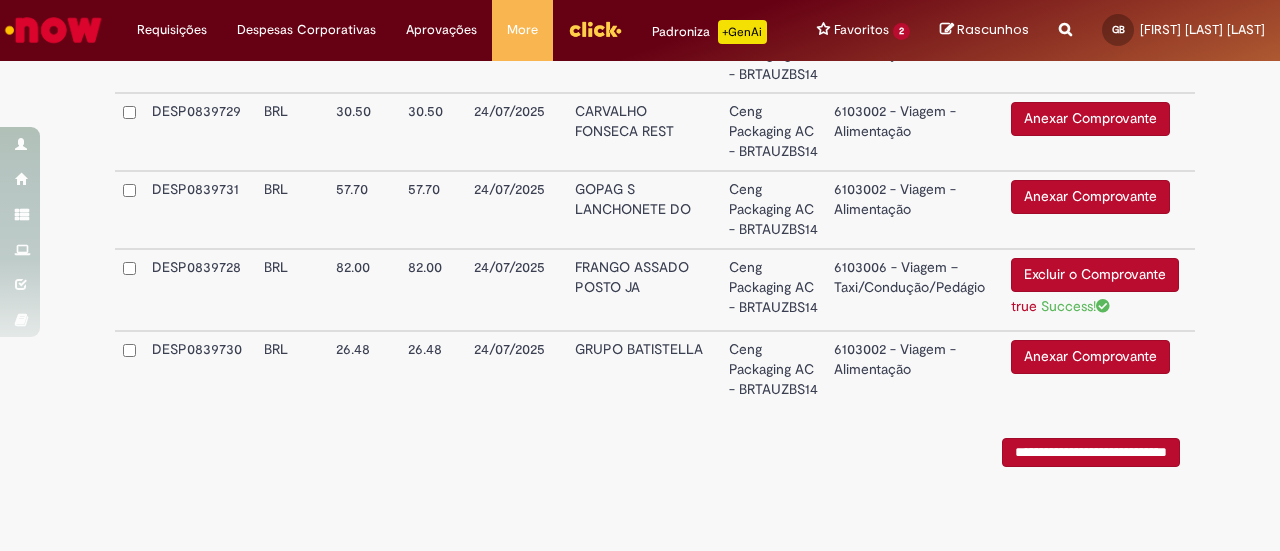 click on "Anexar Comprovante" at bounding box center (1090, 42) 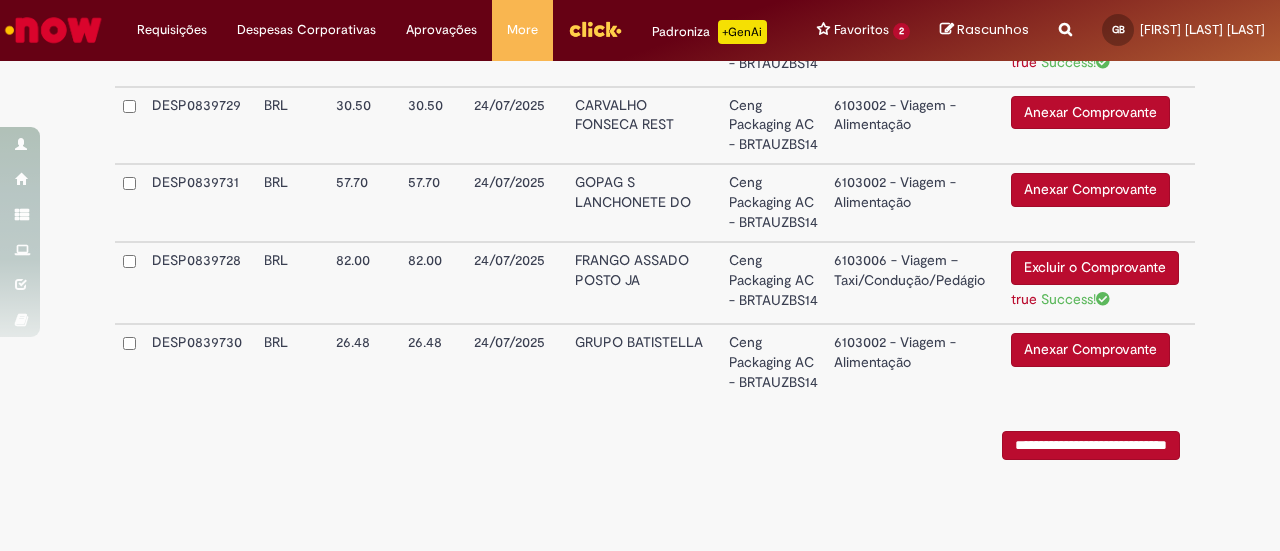 scroll, scrollTop: 2392, scrollLeft: 0, axis: vertical 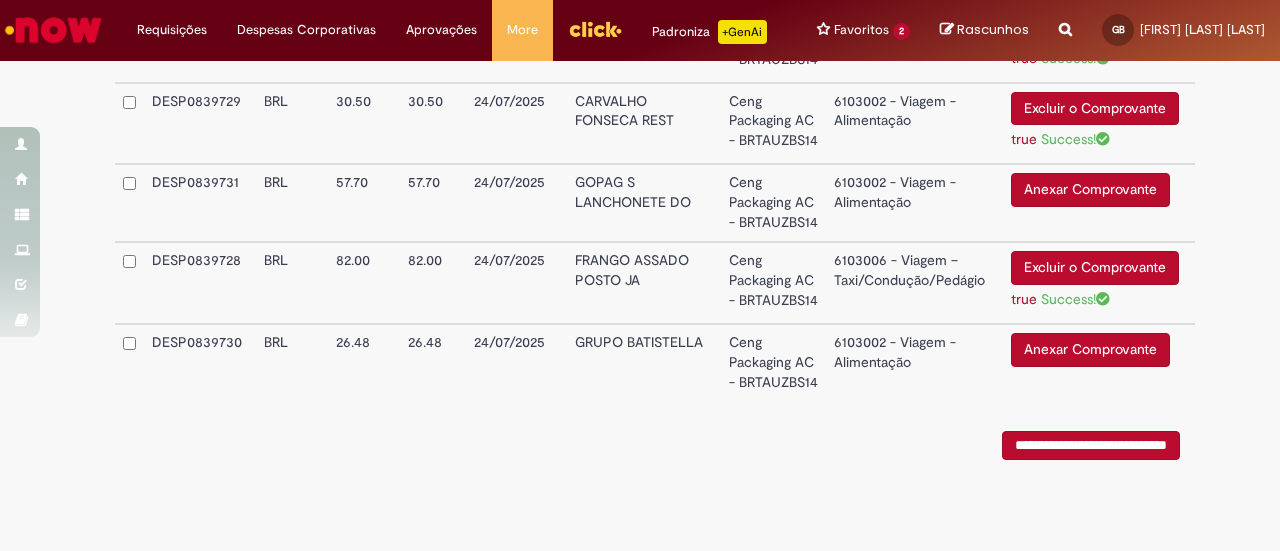 click on "Anexar Comprovante" at bounding box center [1090, 190] 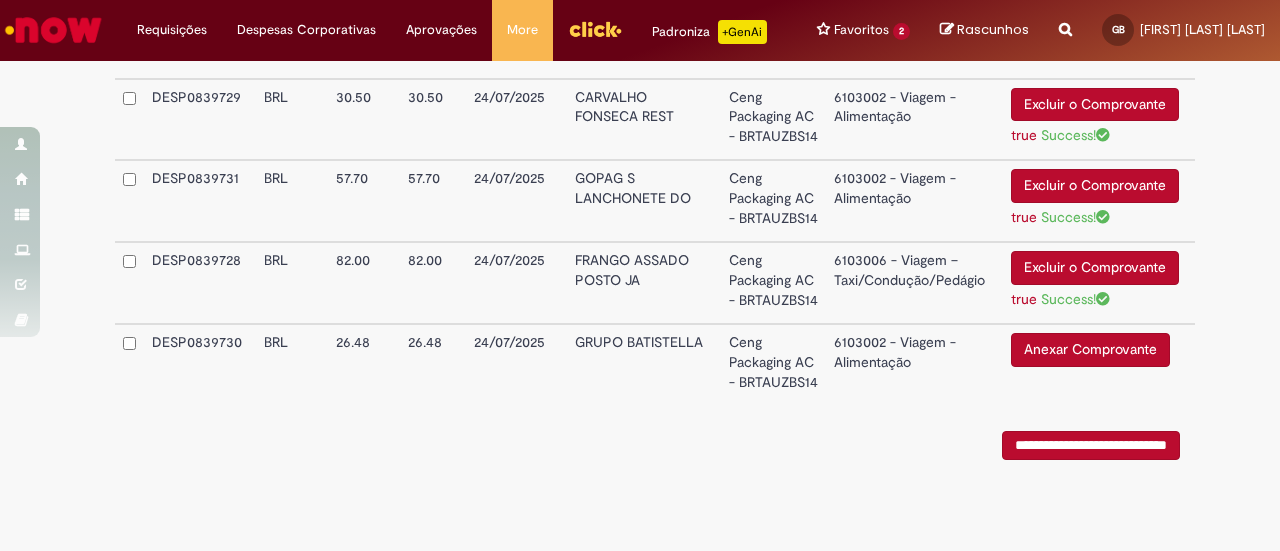 scroll, scrollTop: 2630, scrollLeft: 0, axis: vertical 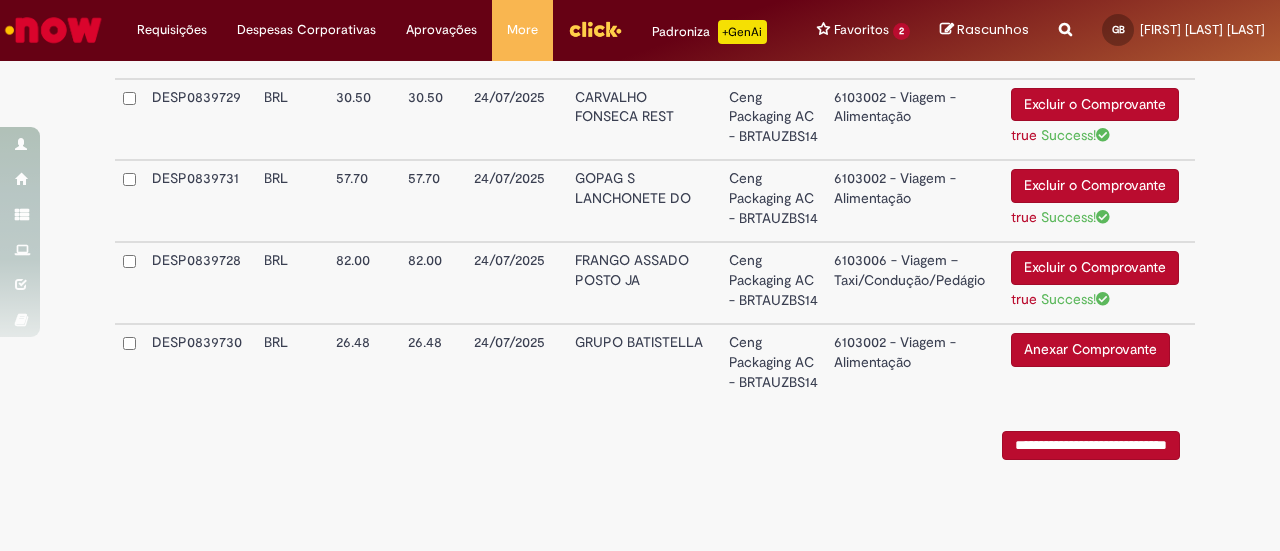click on "Anexar Comprovante" at bounding box center (1090, 350) 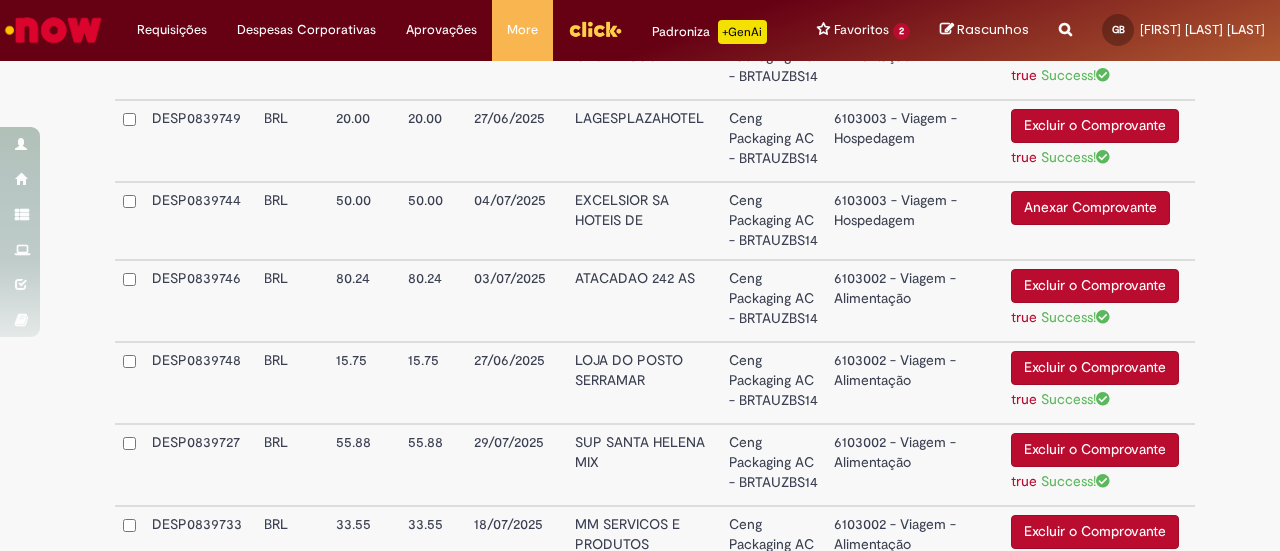 scroll, scrollTop: 1226, scrollLeft: 0, axis: vertical 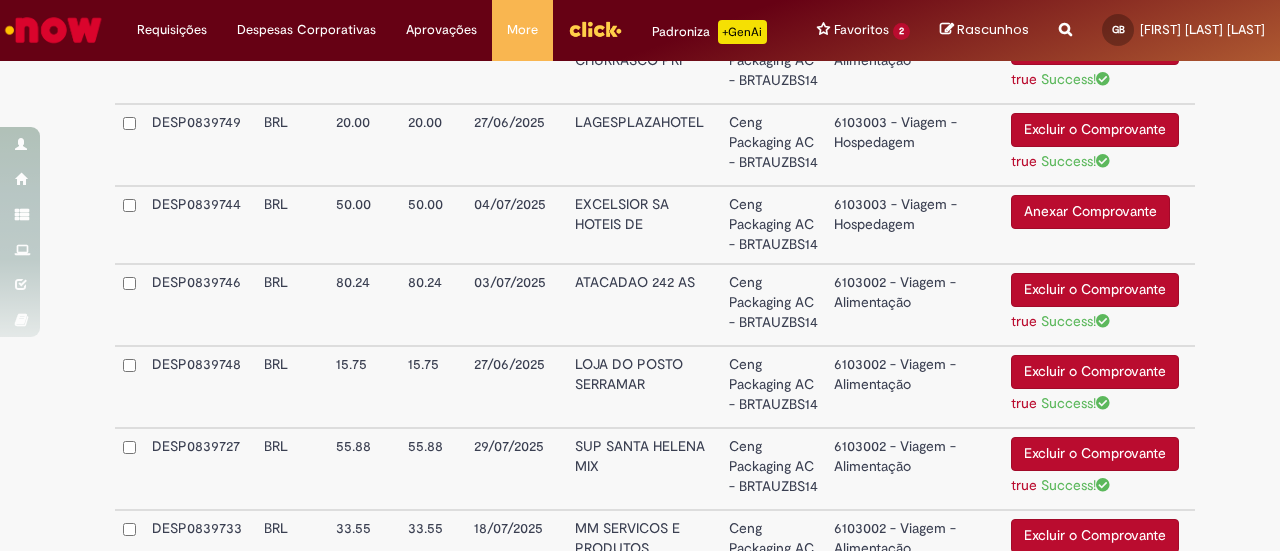 click on "Anexar Comprovante" at bounding box center (1090, 212) 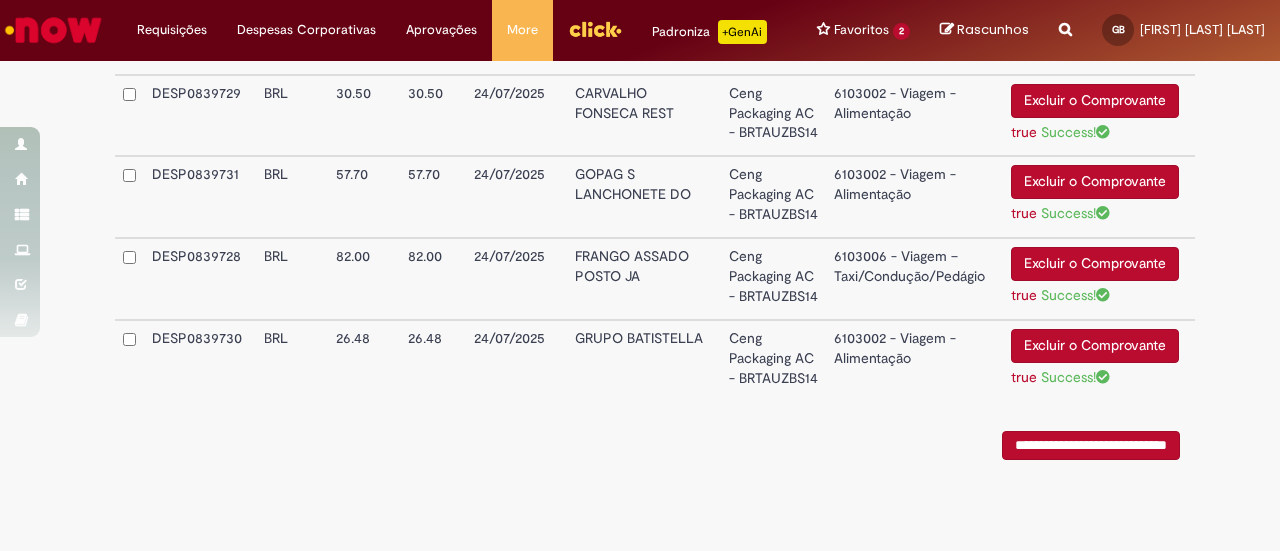 scroll, scrollTop: 2630, scrollLeft: 0, axis: vertical 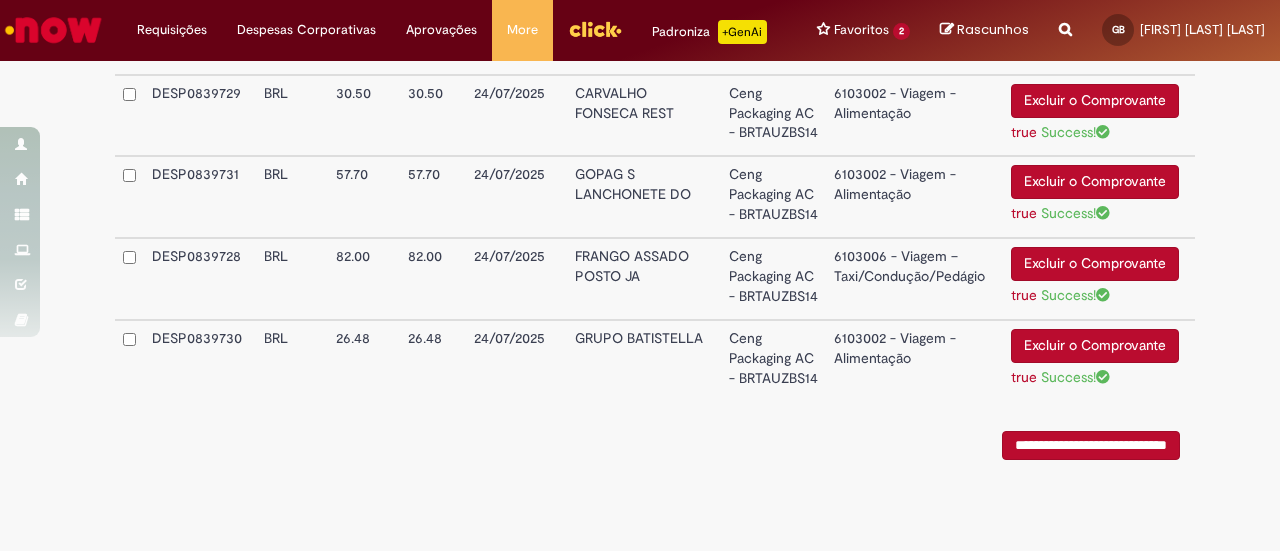 click on "**********" at bounding box center [1091, 445] 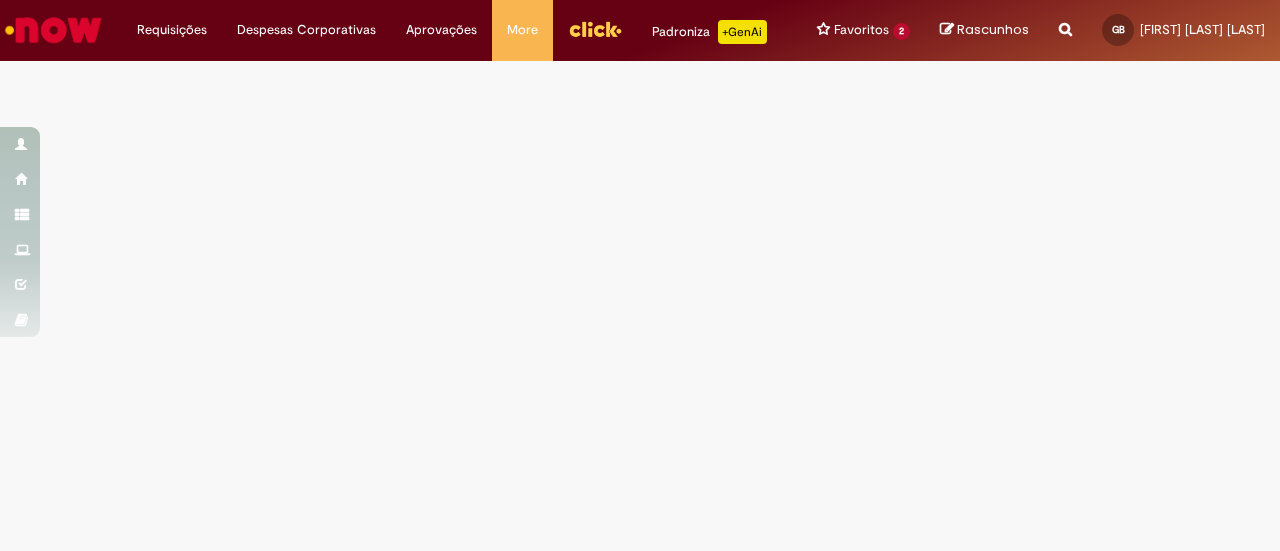 scroll, scrollTop: 0, scrollLeft: 0, axis: both 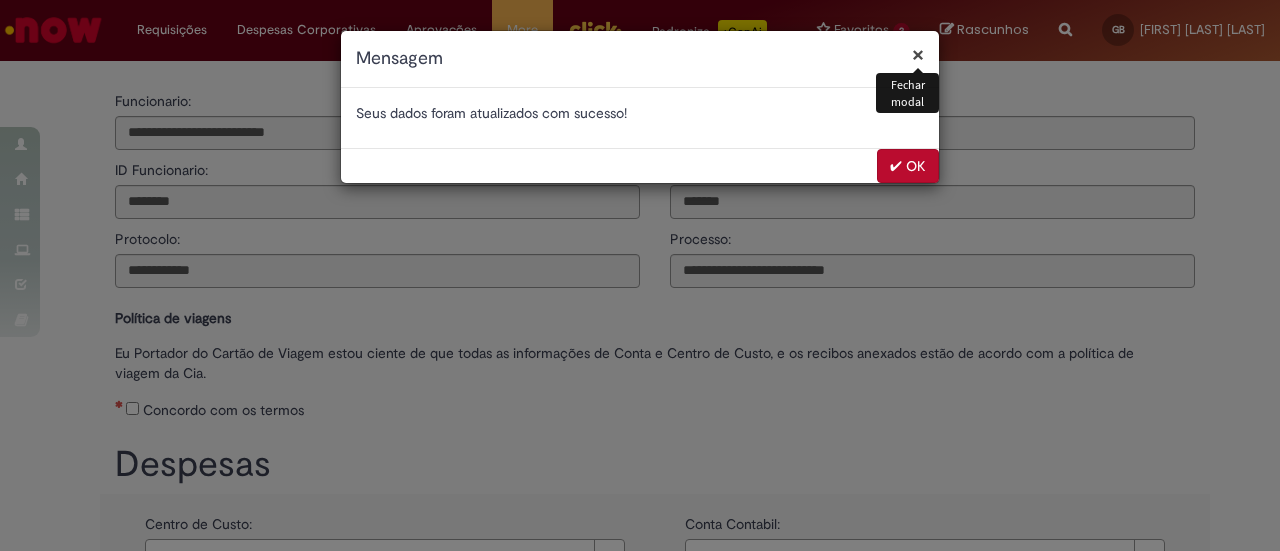 click on "✔ OK" at bounding box center [908, 166] 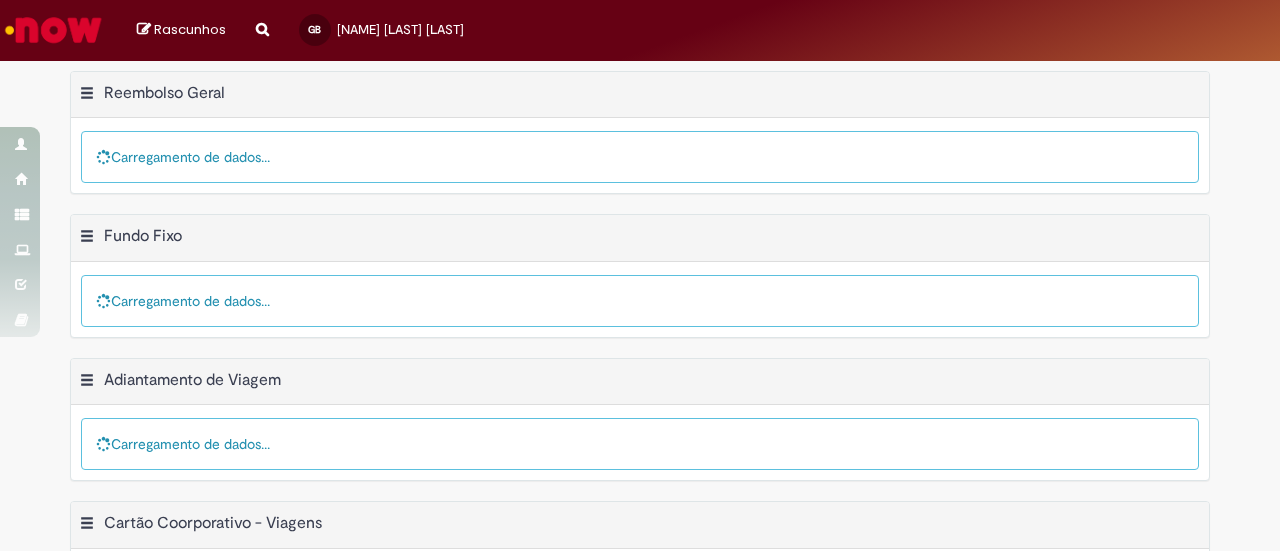 scroll, scrollTop: 0, scrollLeft: 0, axis: both 